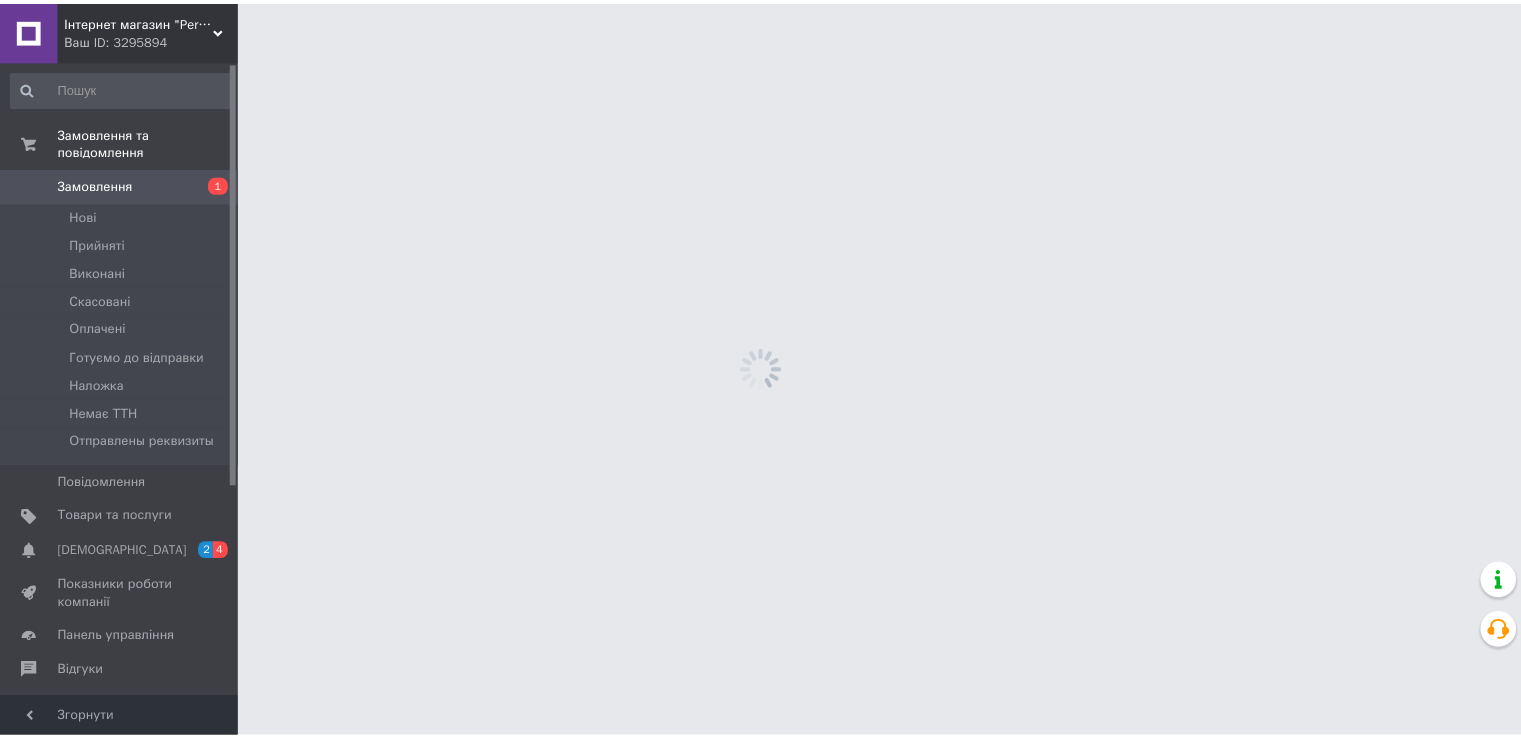 scroll, scrollTop: 0, scrollLeft: 0, axis: both 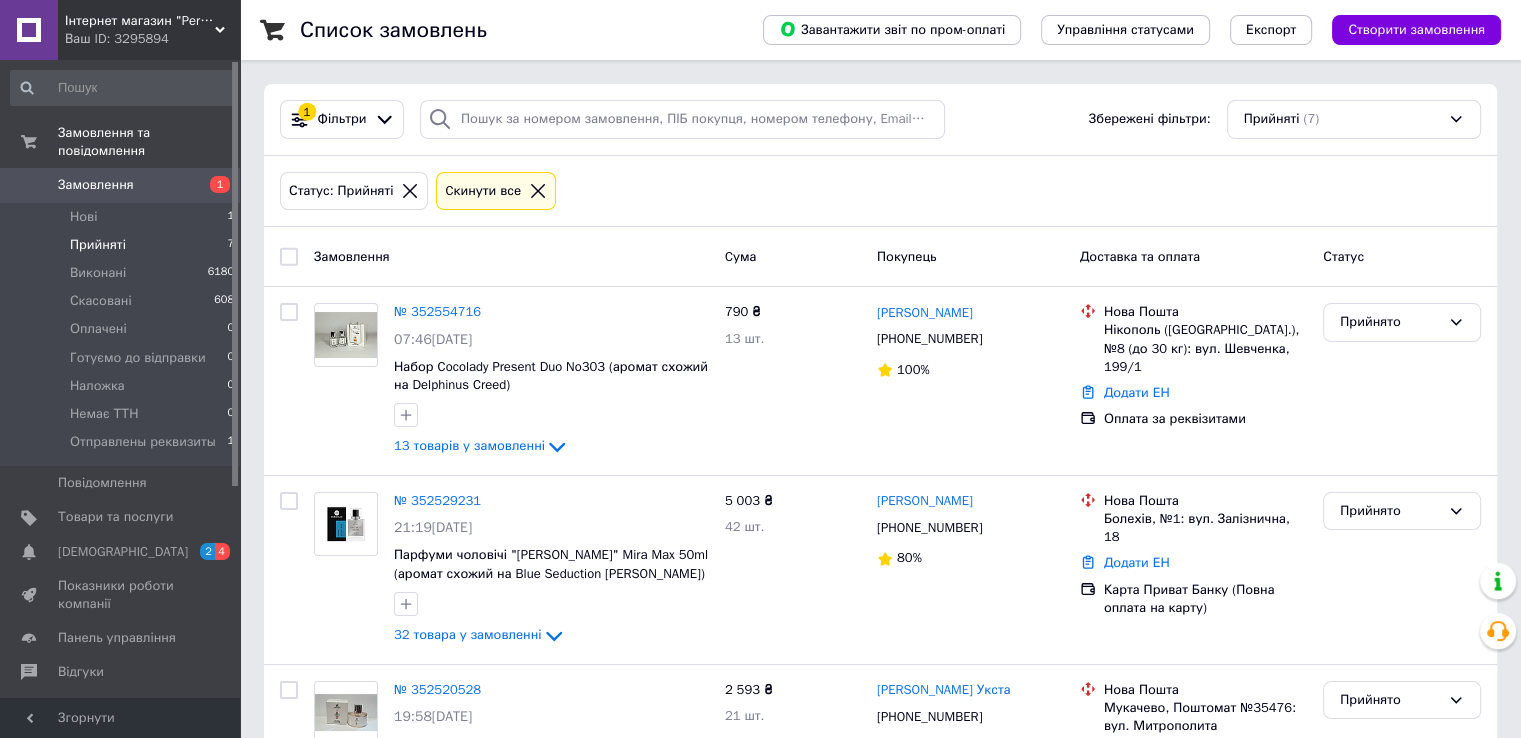 click on "Прийняті" at bounding box center (98, 245) 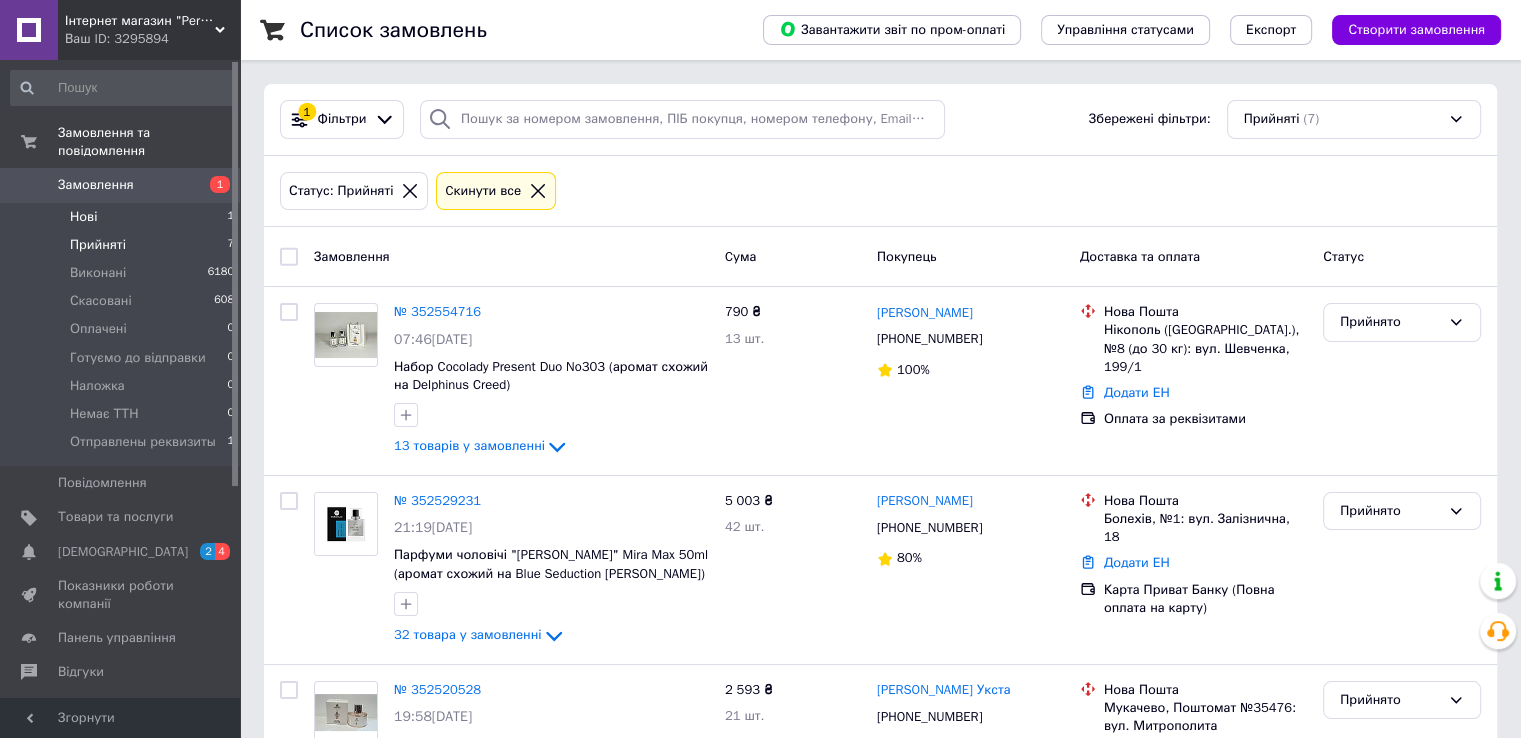 click on "Нові" at bounding box center (83, 217) 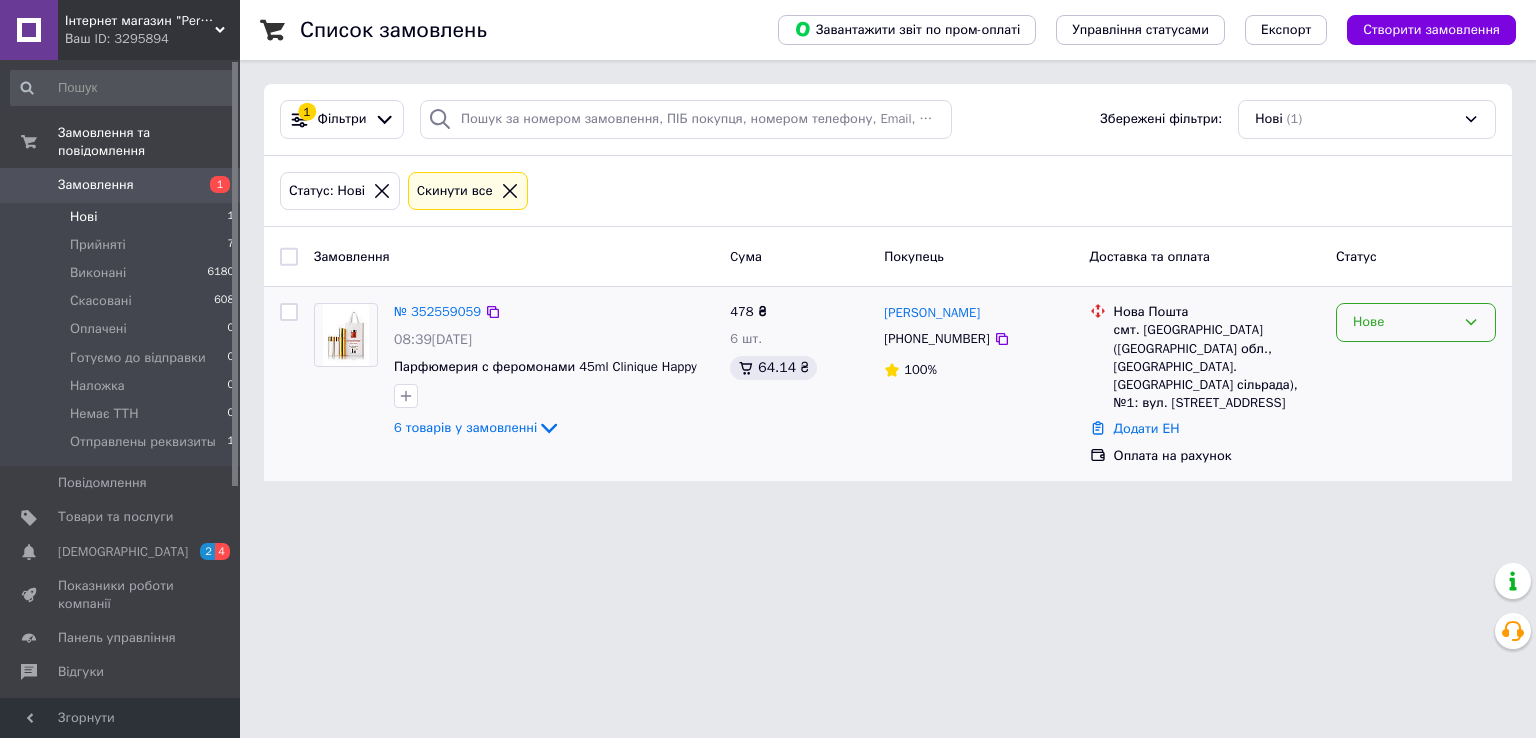 click on "Нове" at bounding box center [1404, 322] 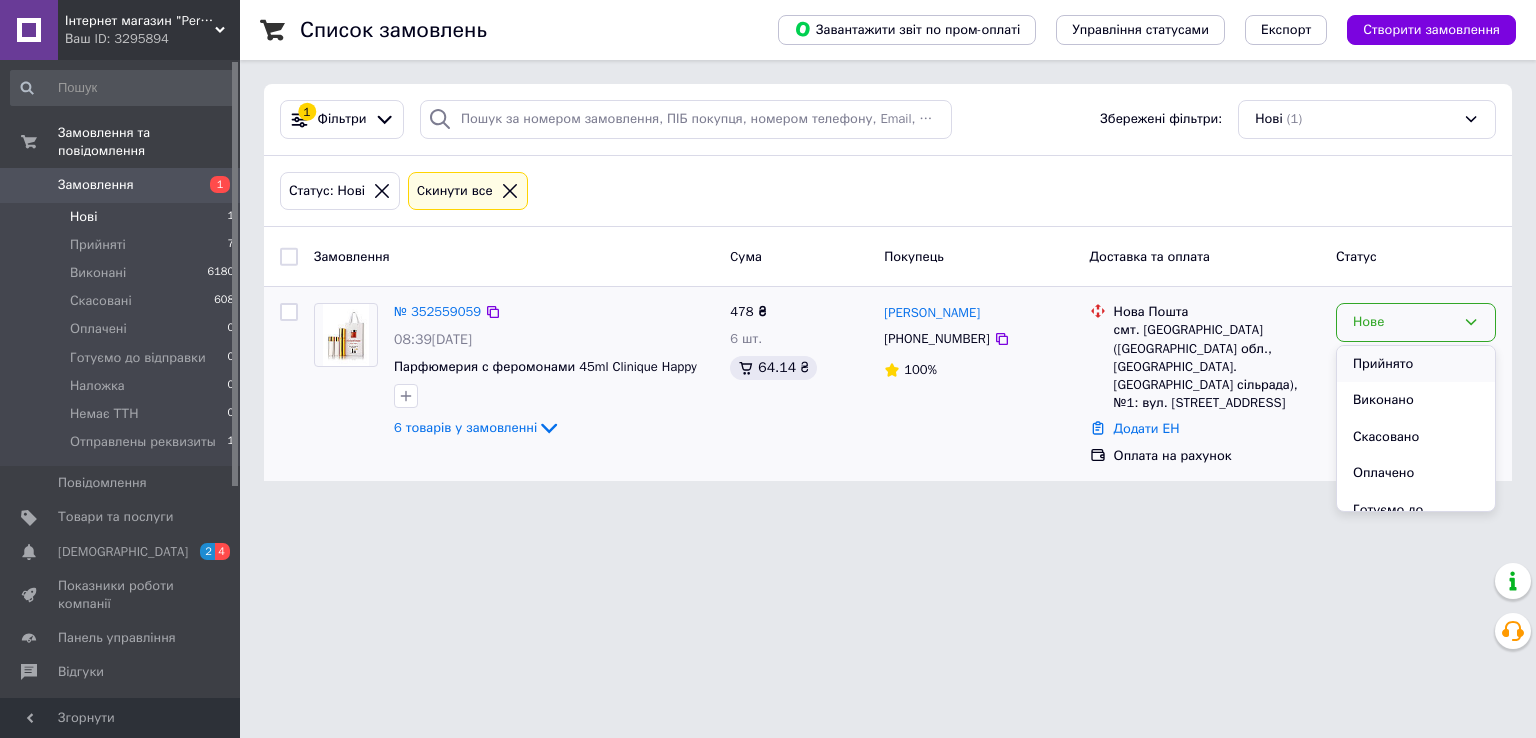 click on "Прийнято" at bounding box center (1416, 364) 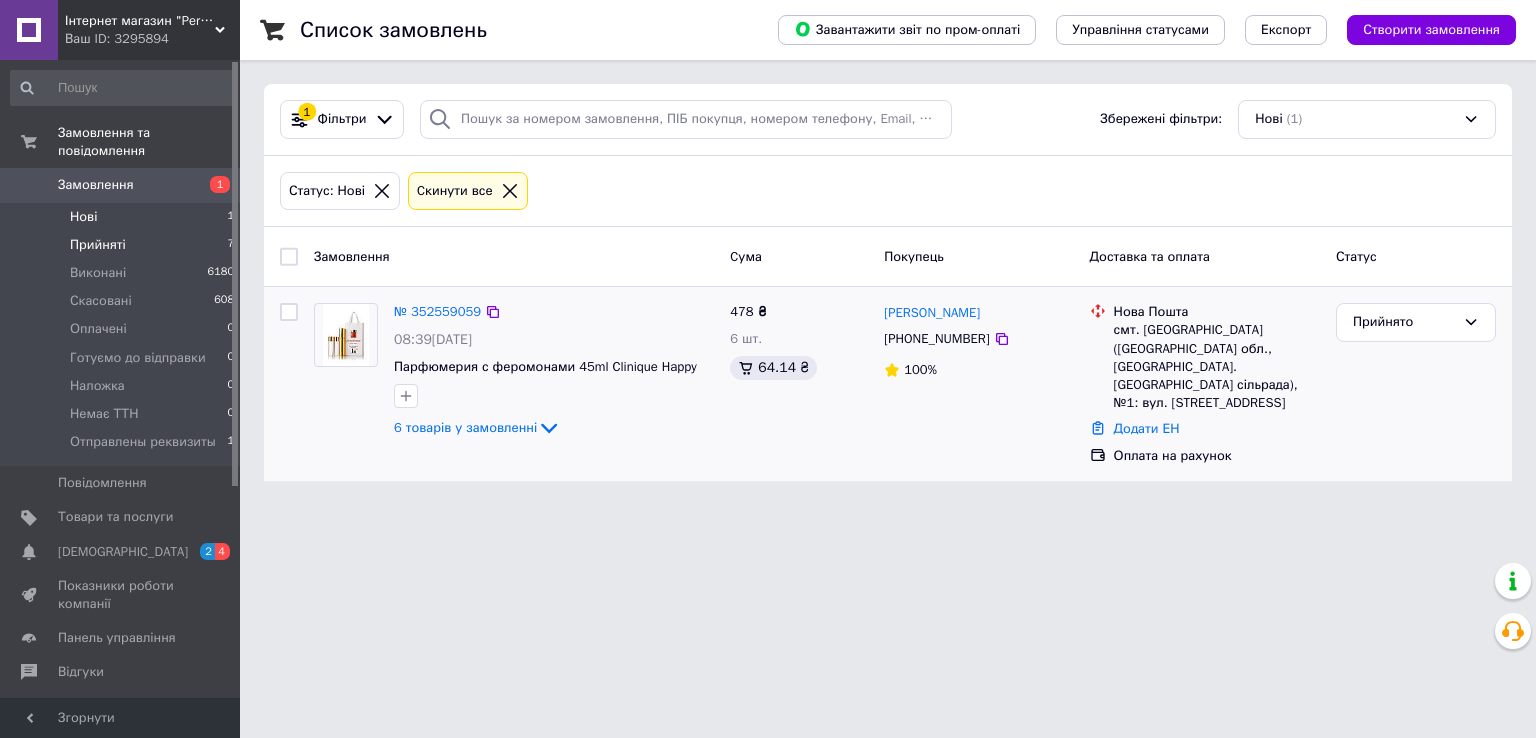 drag, startPoint x: 431, startPoint y: 532, endPoint x: 199, endPoint y: 236, distance: 376.08508 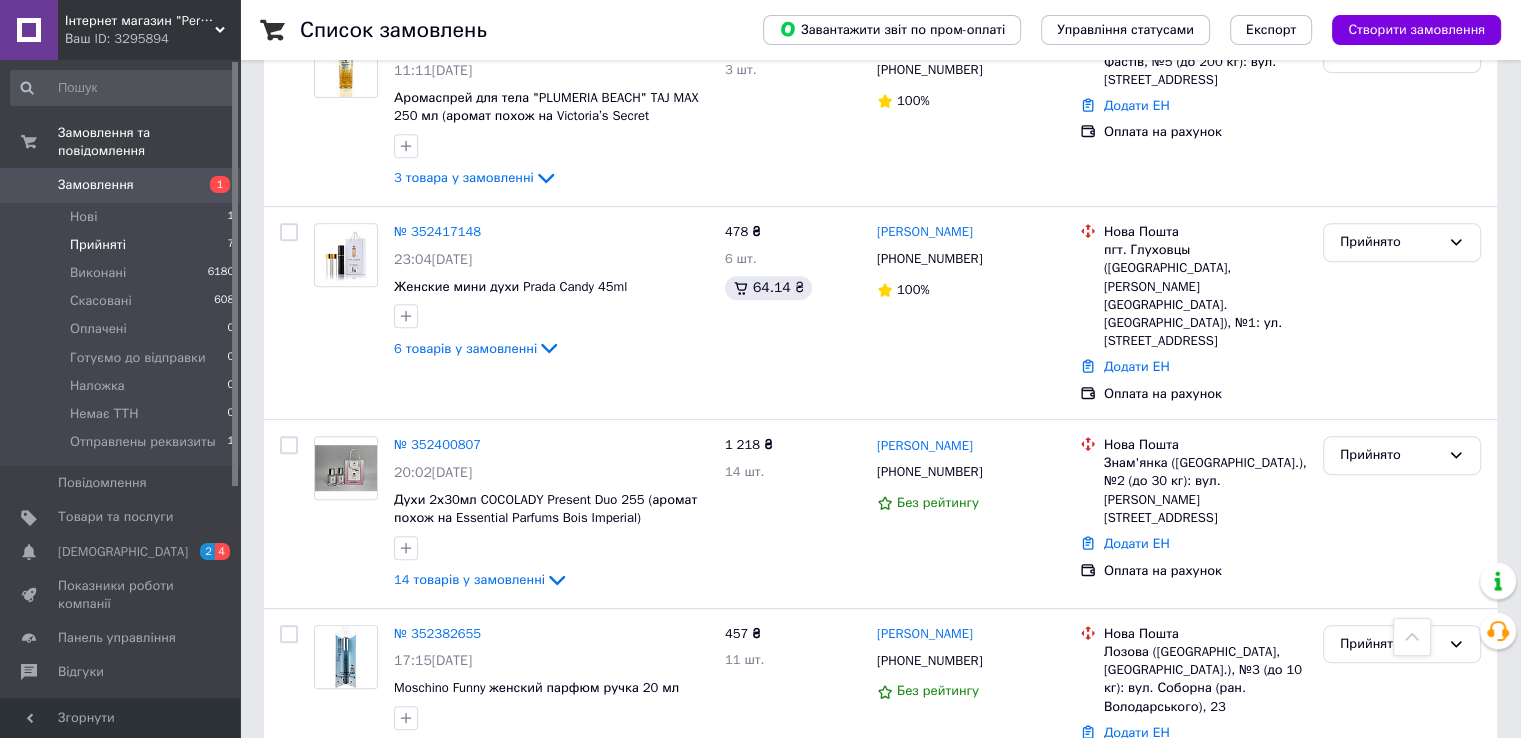 scroll, scrollTop: 867, scrollLeft: 0, axis: vertical 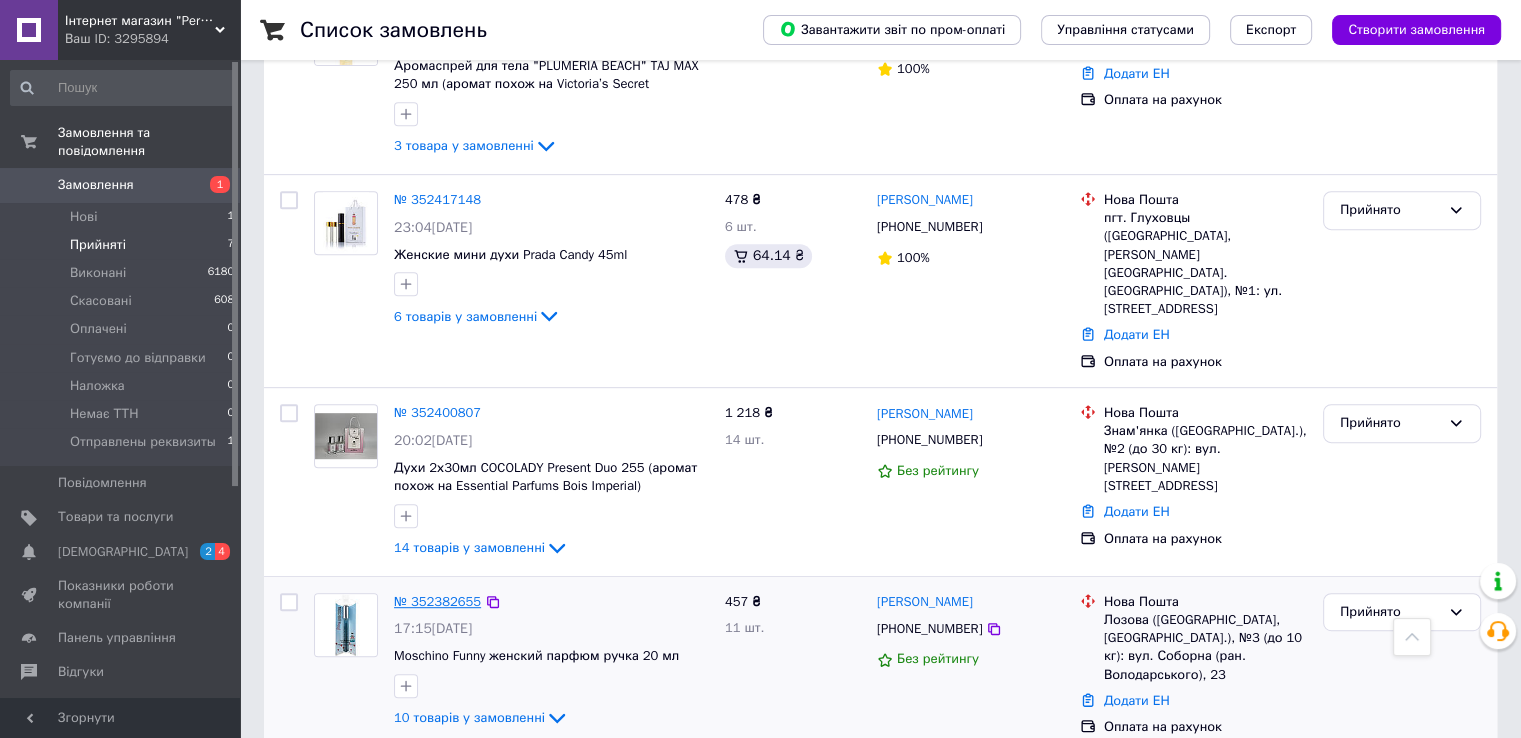 click on "№ 352382655" at bounding box center [437, 601] 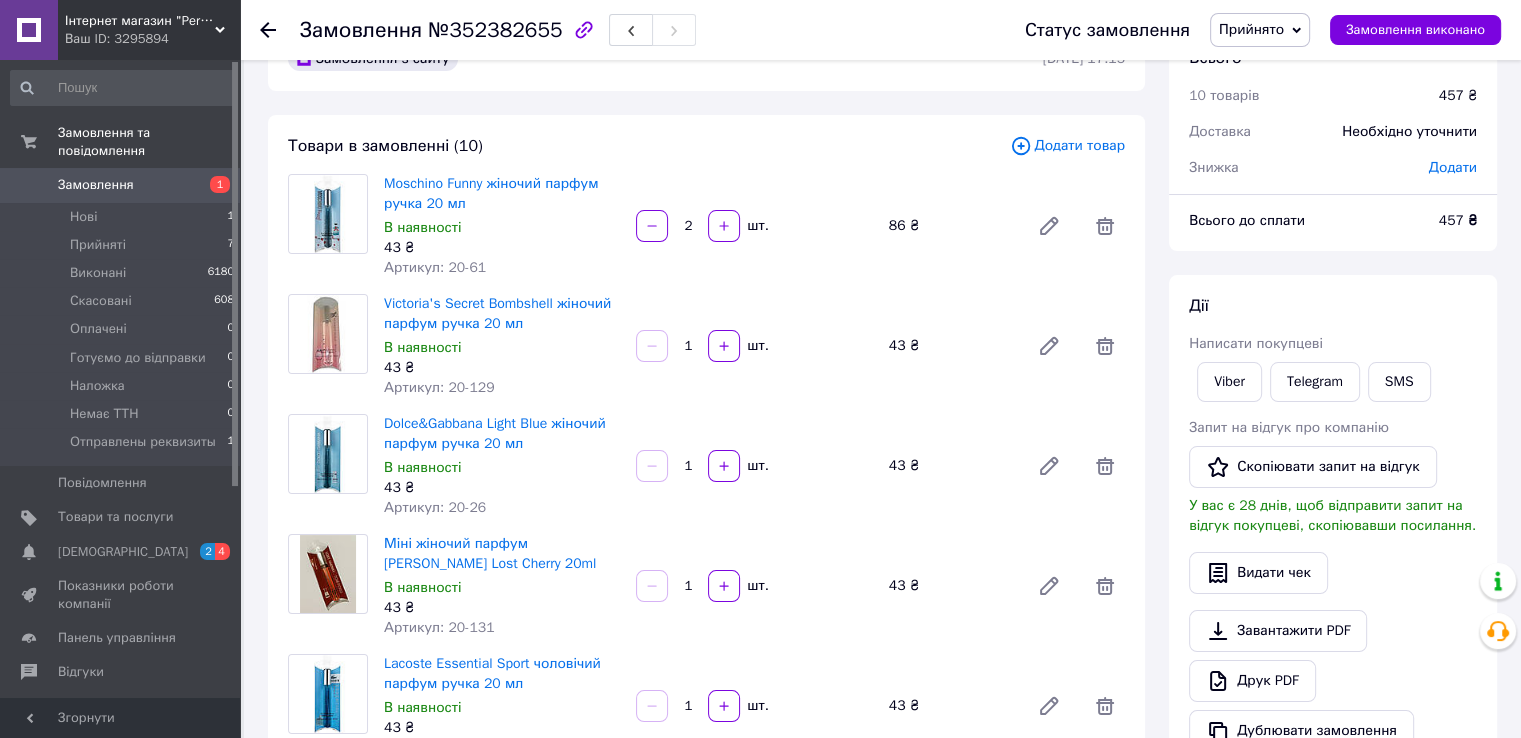 scroll, scrollTop: 0, scrollLeft: 0, axis: both 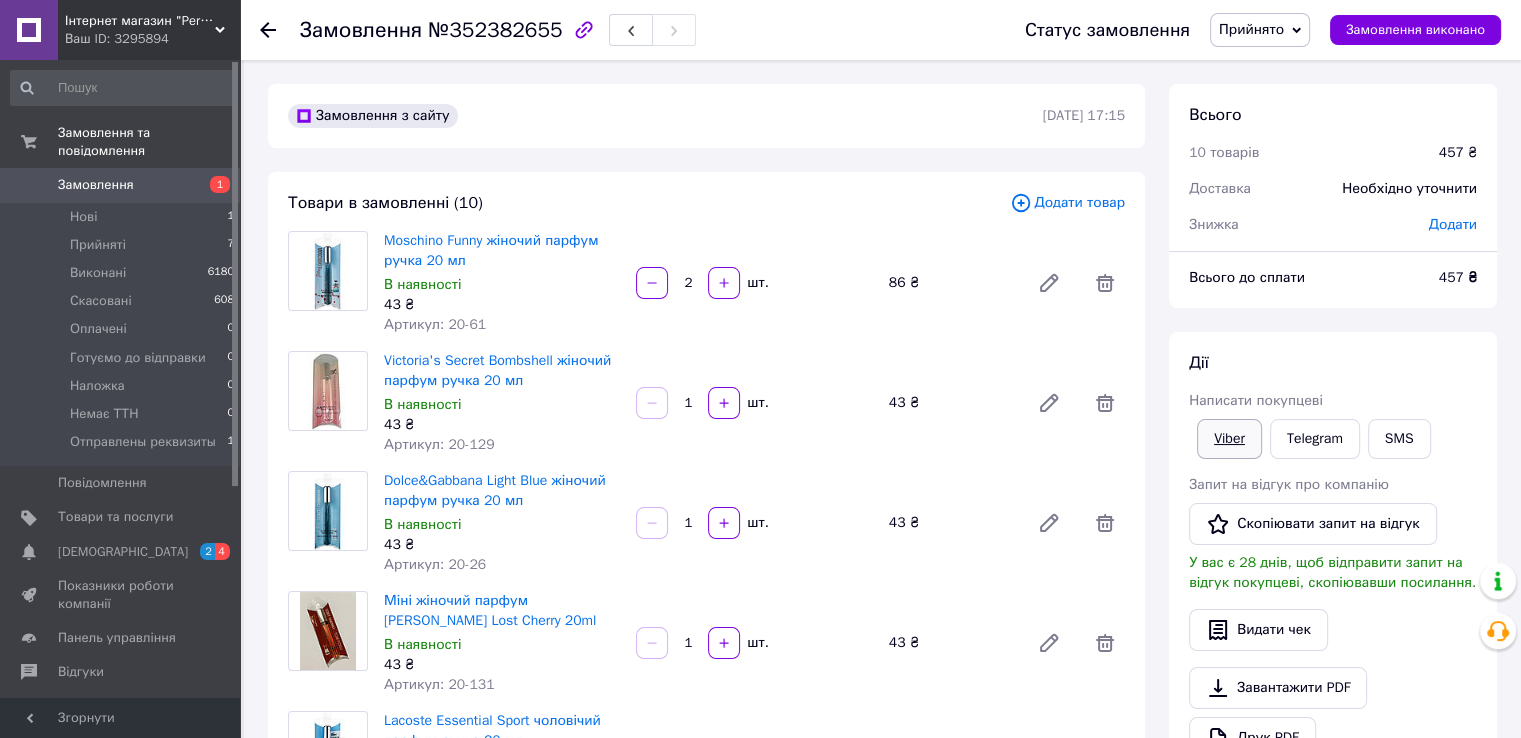 click on "Viber" at bounding box center (1229, 439) 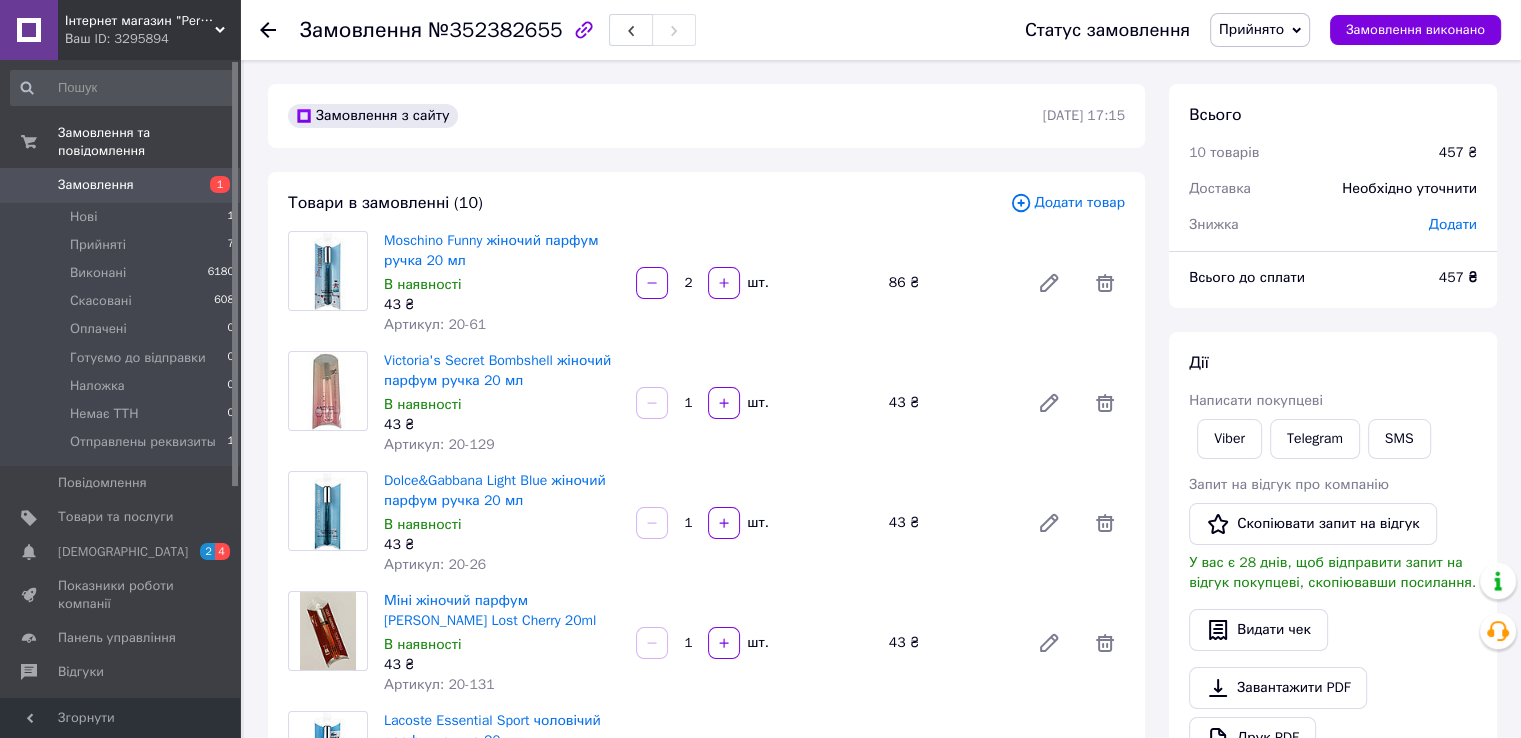 click on "[PERSON_NAME] покупцеві Viber Telegram SMS Запит на відгук про компанію   Скопіювати запит на відгук У вас є 28 днів, щоб відправити запит на відгук покупцеві, скопіювавши посилання.   Видати чек   Завантажити PDF   Друк PDF   Дублювати замовлення" at bounding box center (1333, 580) 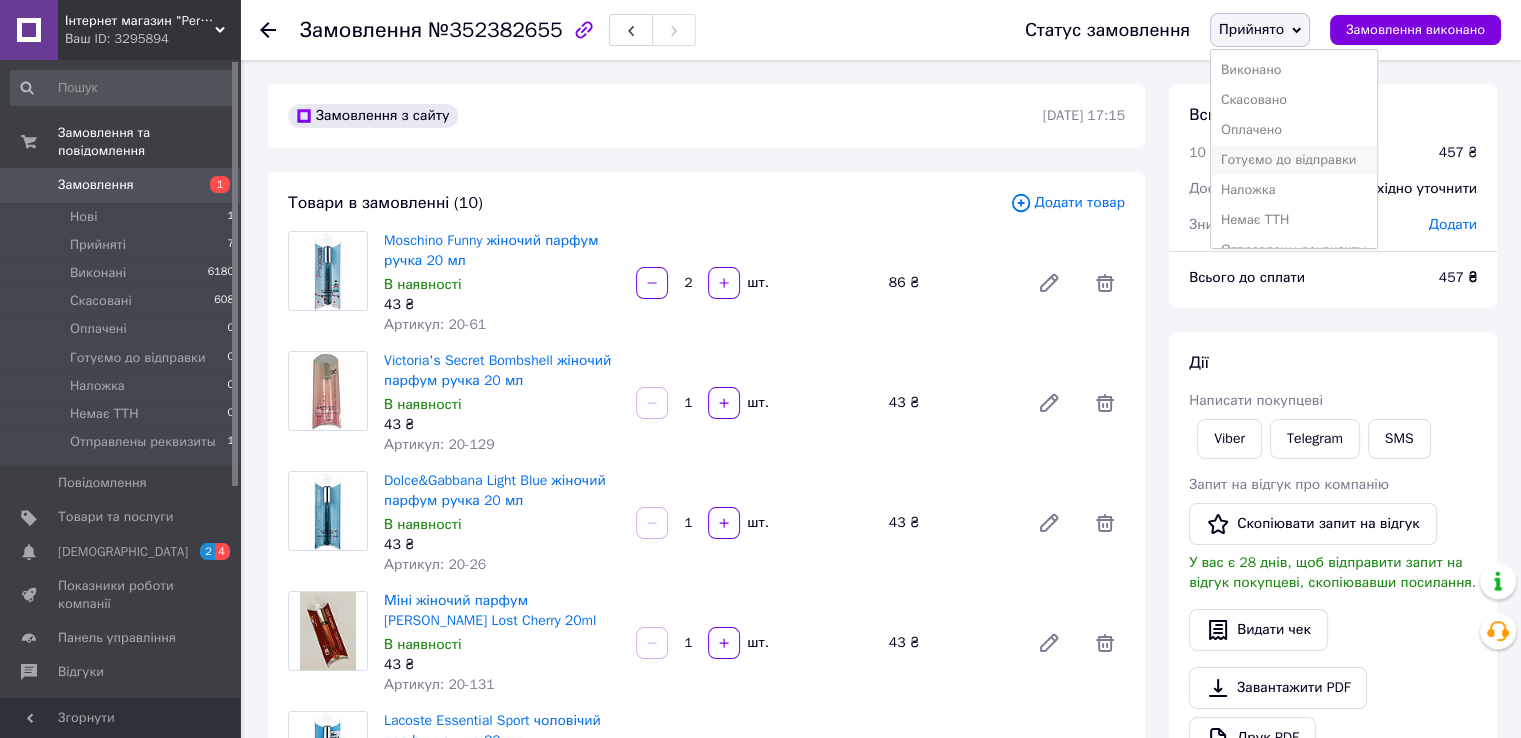 scroll, scrollTop: 21, scrollLeft: 0, axis: vertical 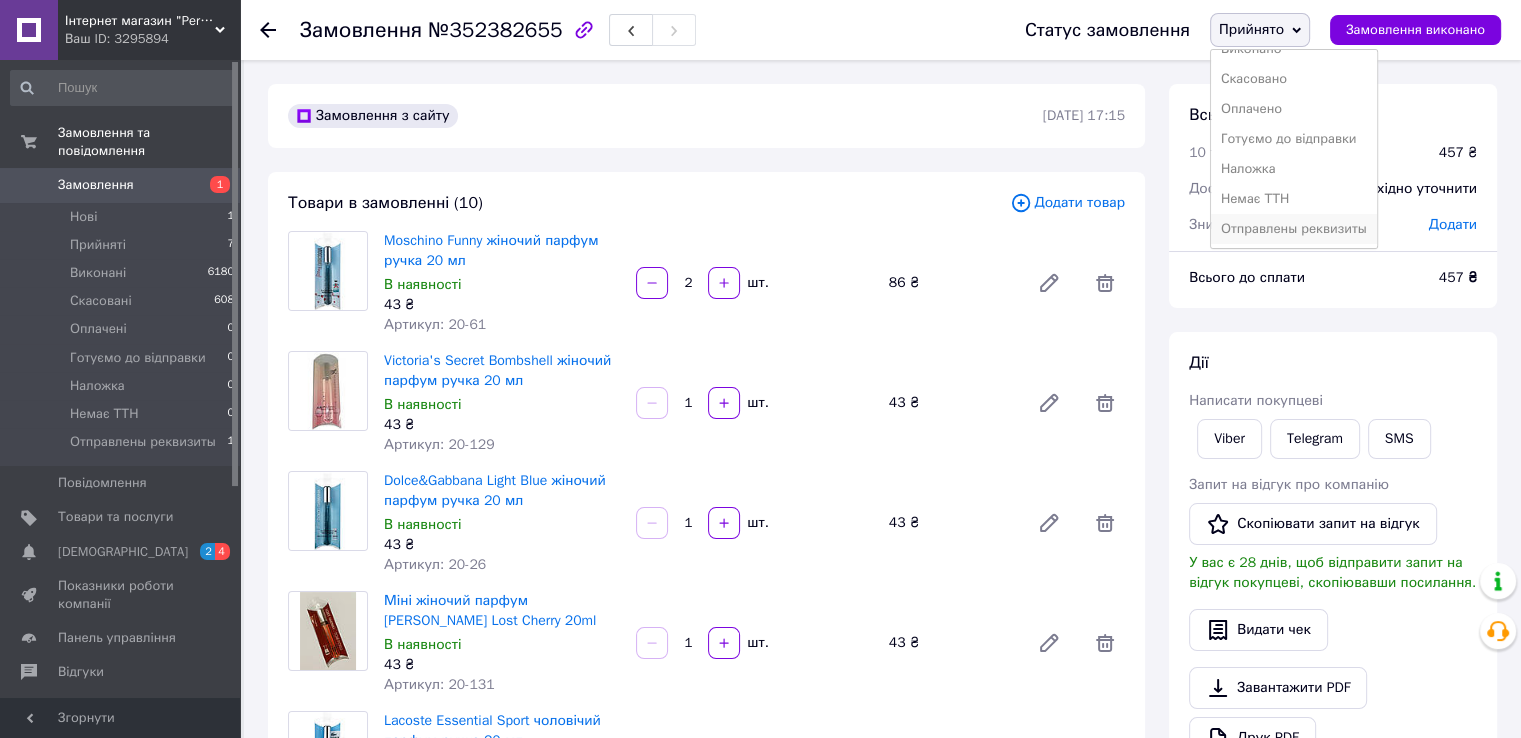 click on "Отправлены реквизиты" at bounding box center [1294, 229] 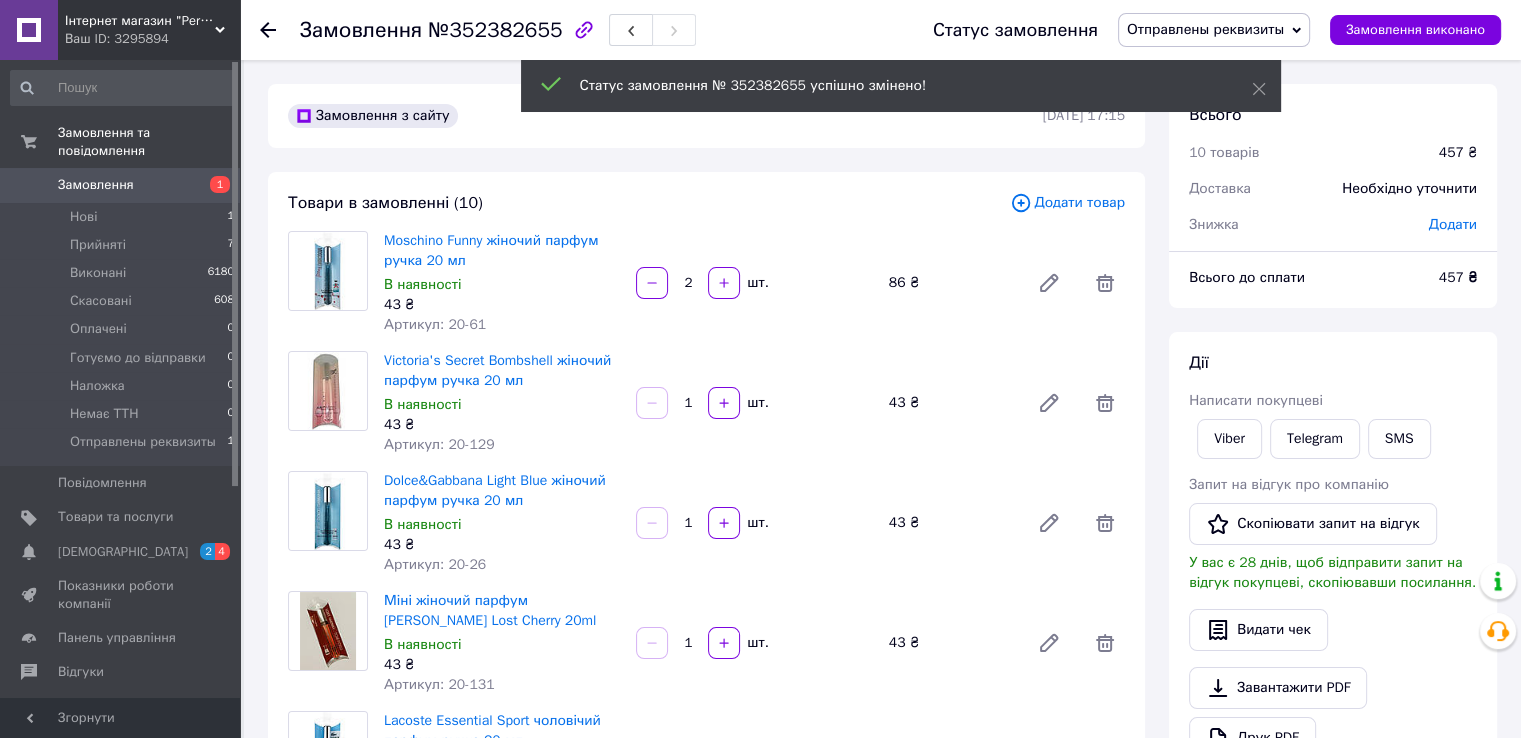 click 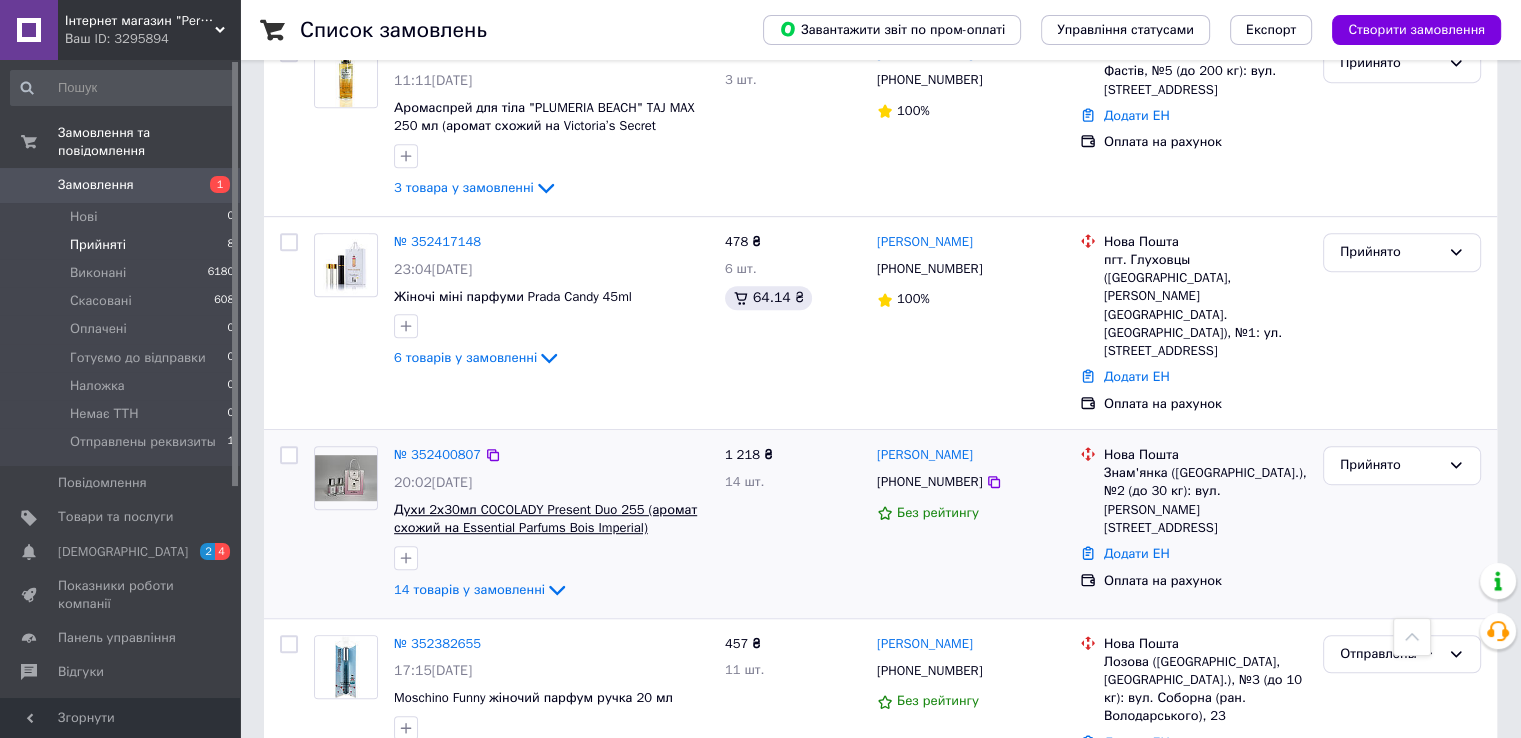 scroll, scrollTop: 1056, scrollLeft: 0, axis: vertical 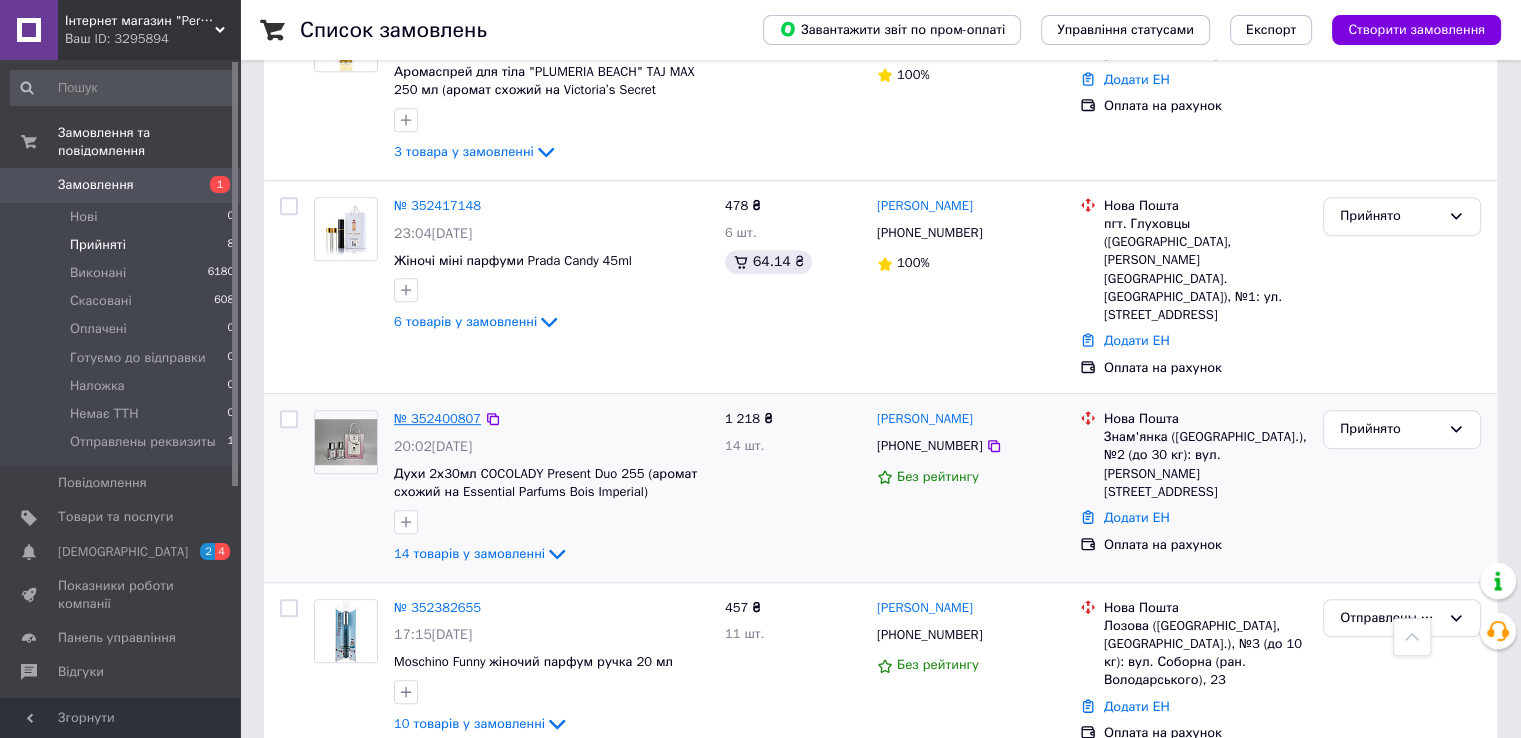 click on "№ 352400807" at bounding box center (437, 418) 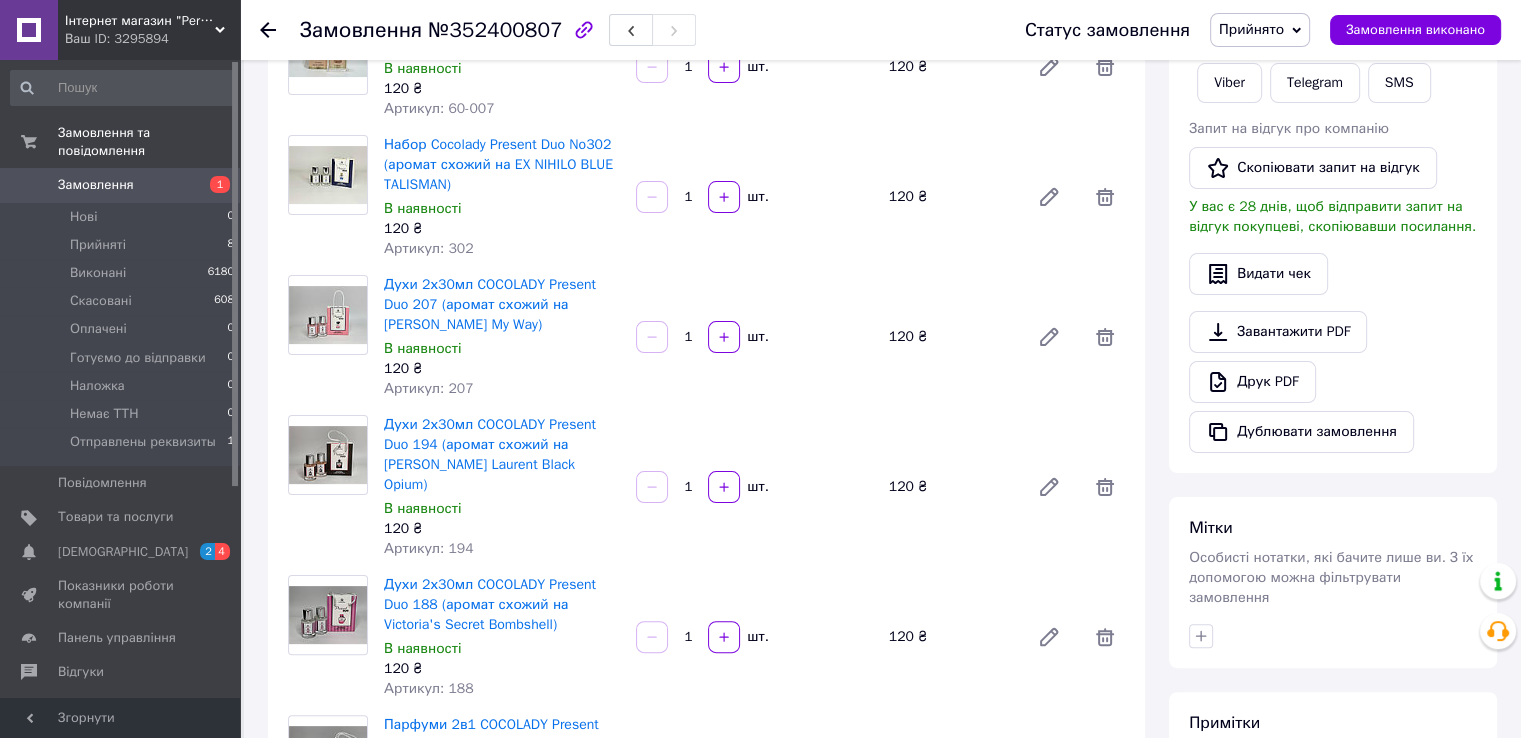 scroll, scrollTop: 156, scrollLeft: 0, axis: vertical 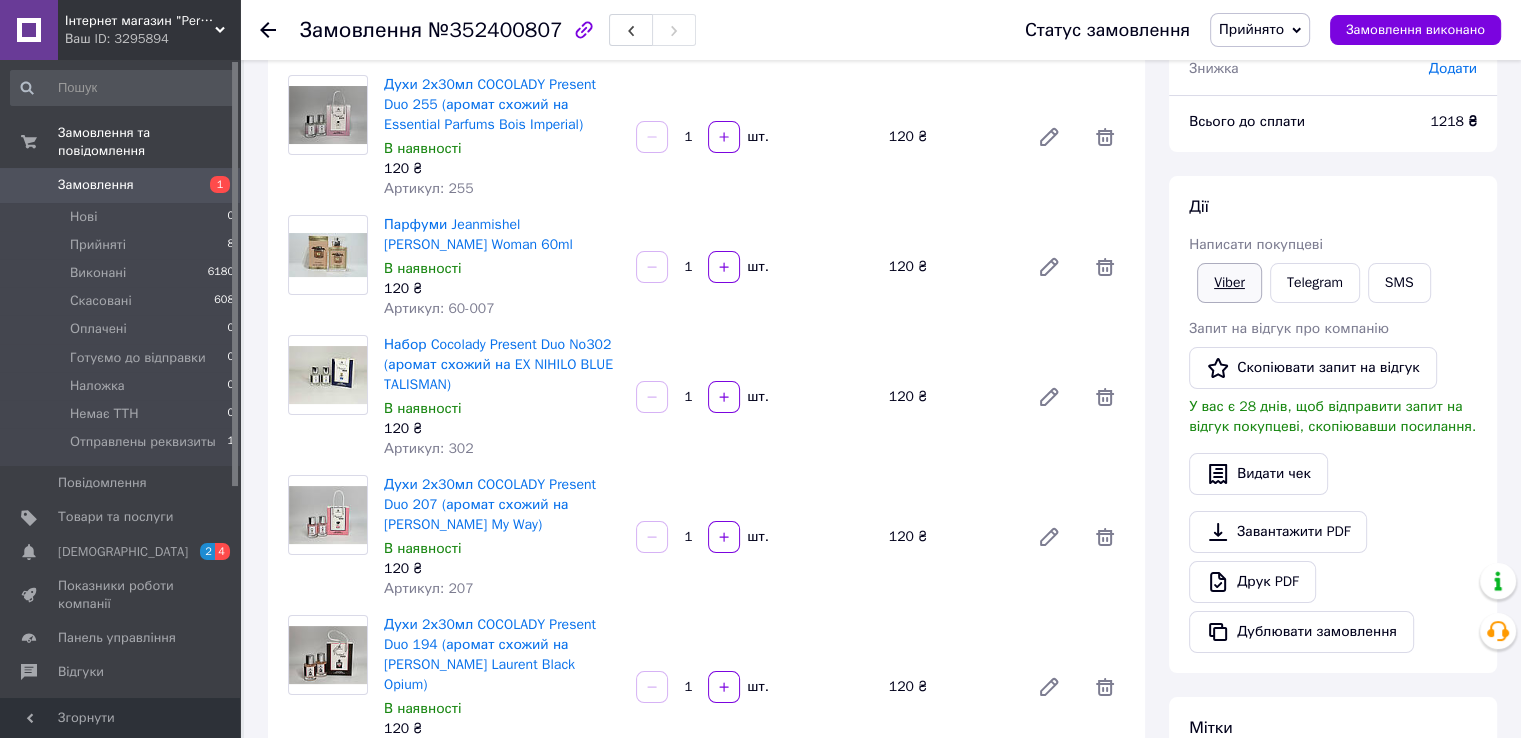 click on "Viber" at bounding box center (1229, 283) 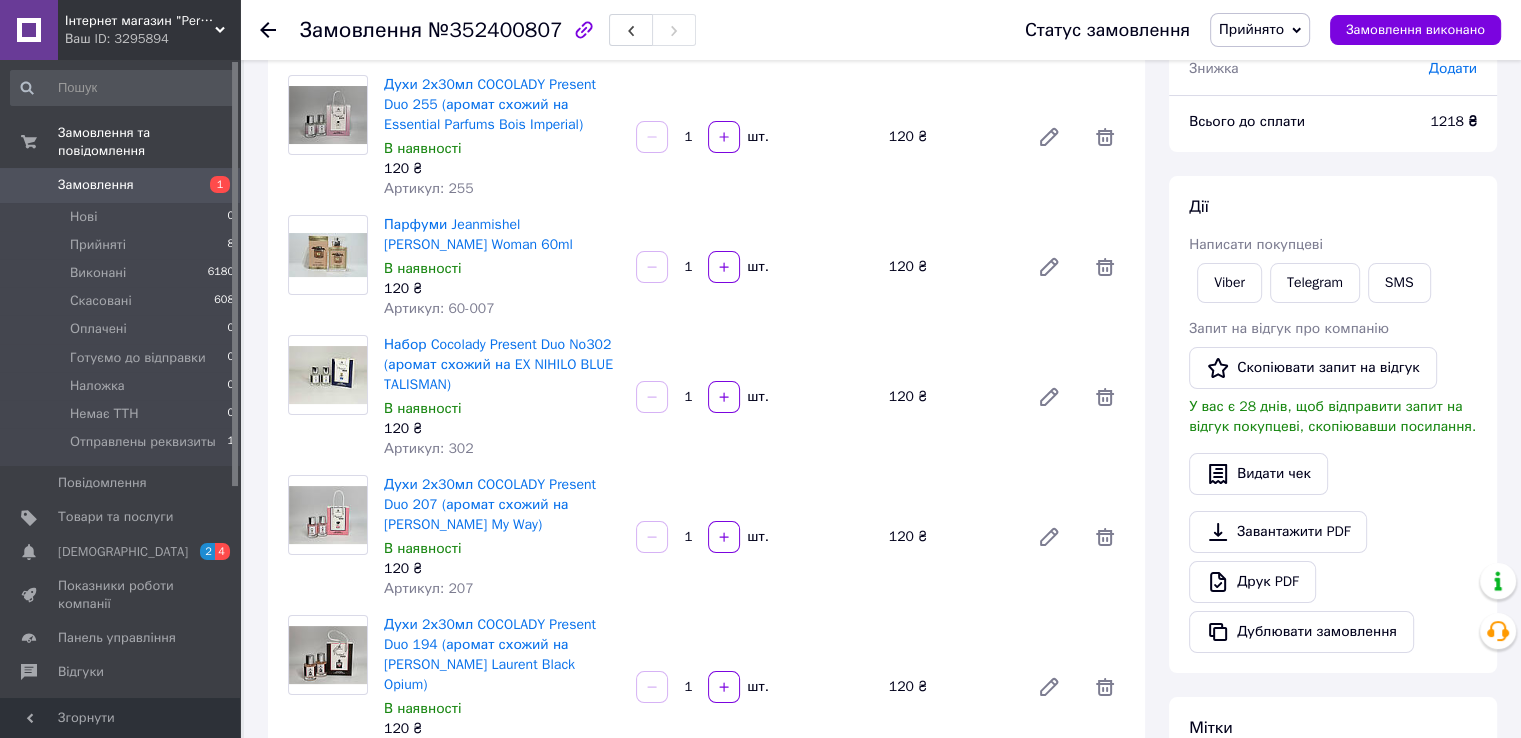 drag, startPoint x: 1407, startPoint y: 165, endPoint x: 1273, endPoint y: 41, distance: 182.57054 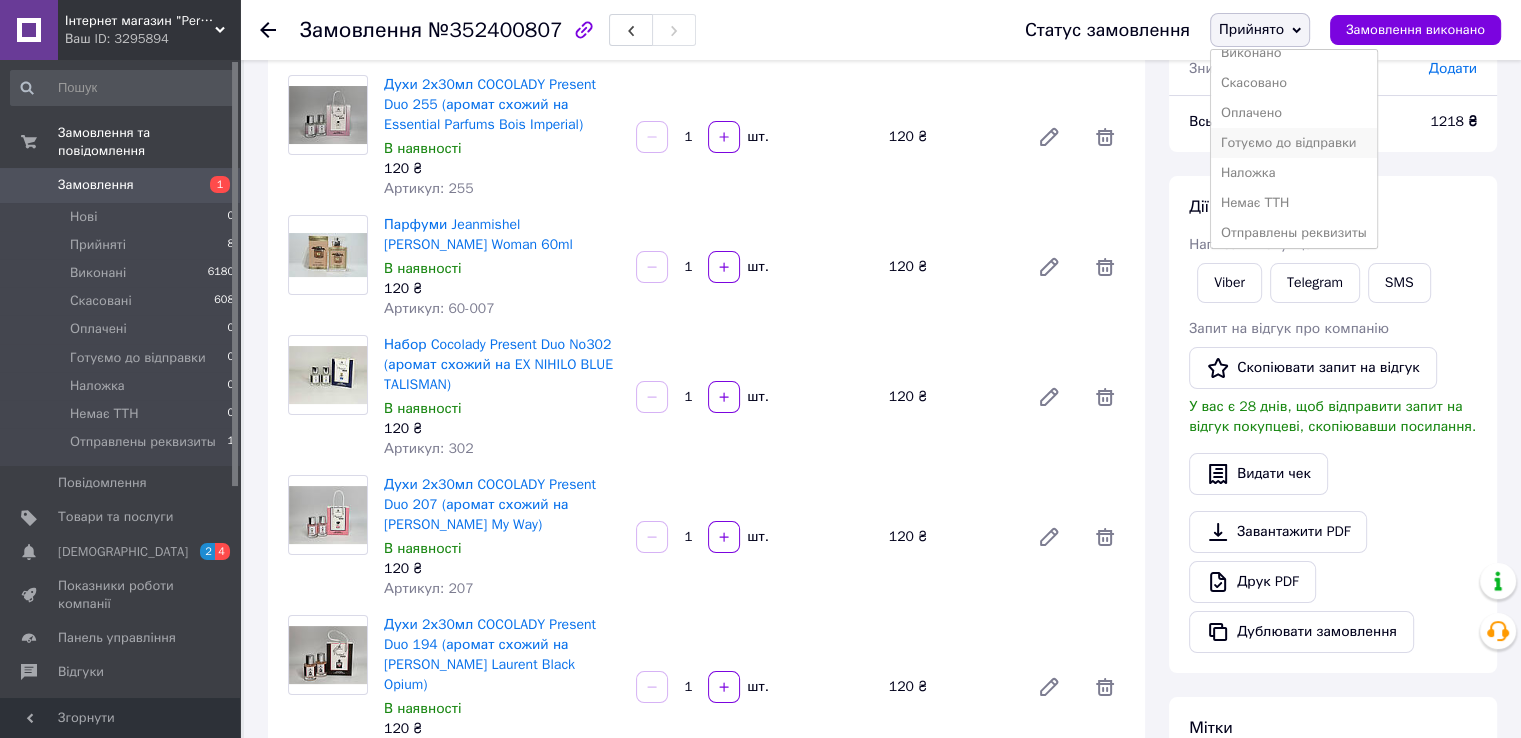 scroll, scrollTop: 21, scrollLeft: 0, axis: vertical 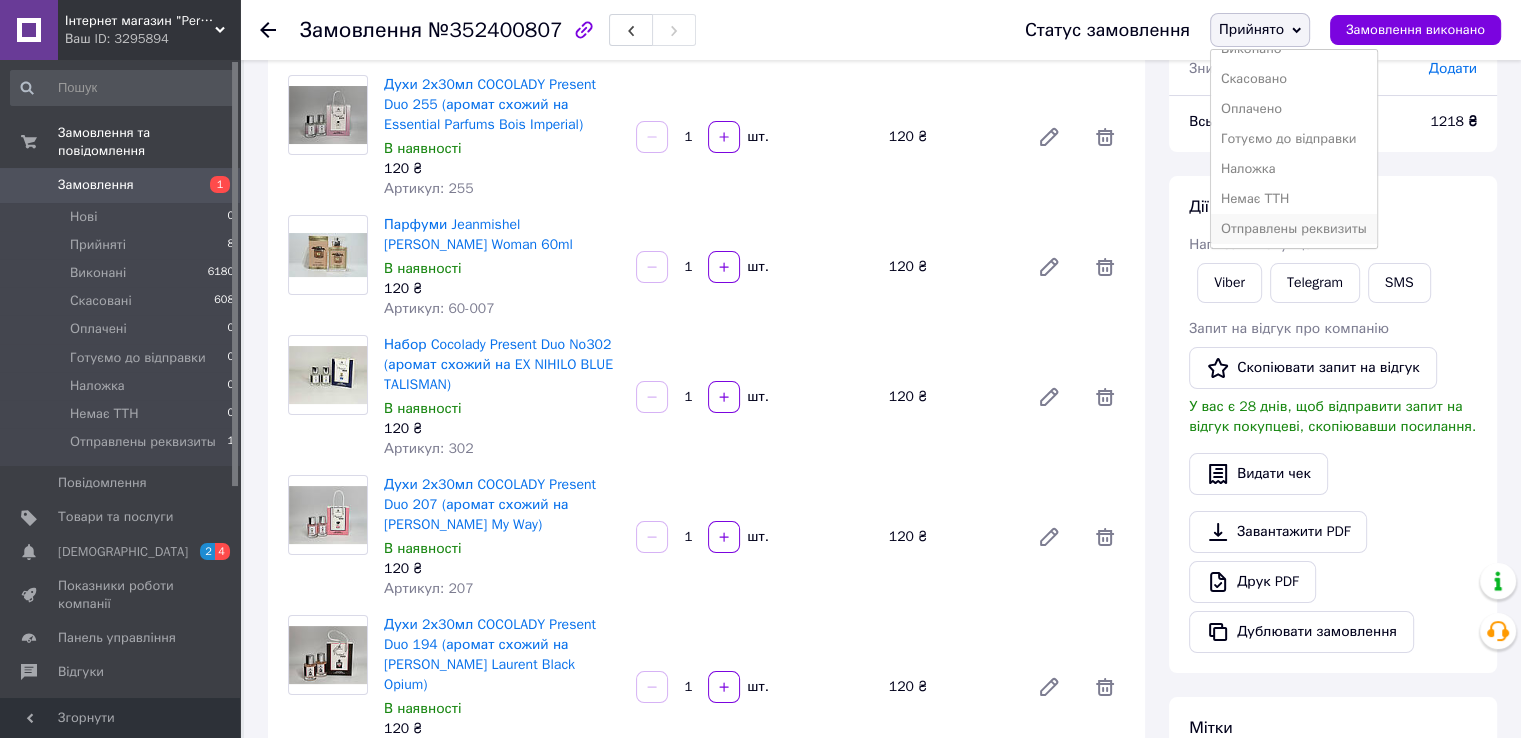 click on "Отправлены реквизиты" at bounding box center [1294, 229] 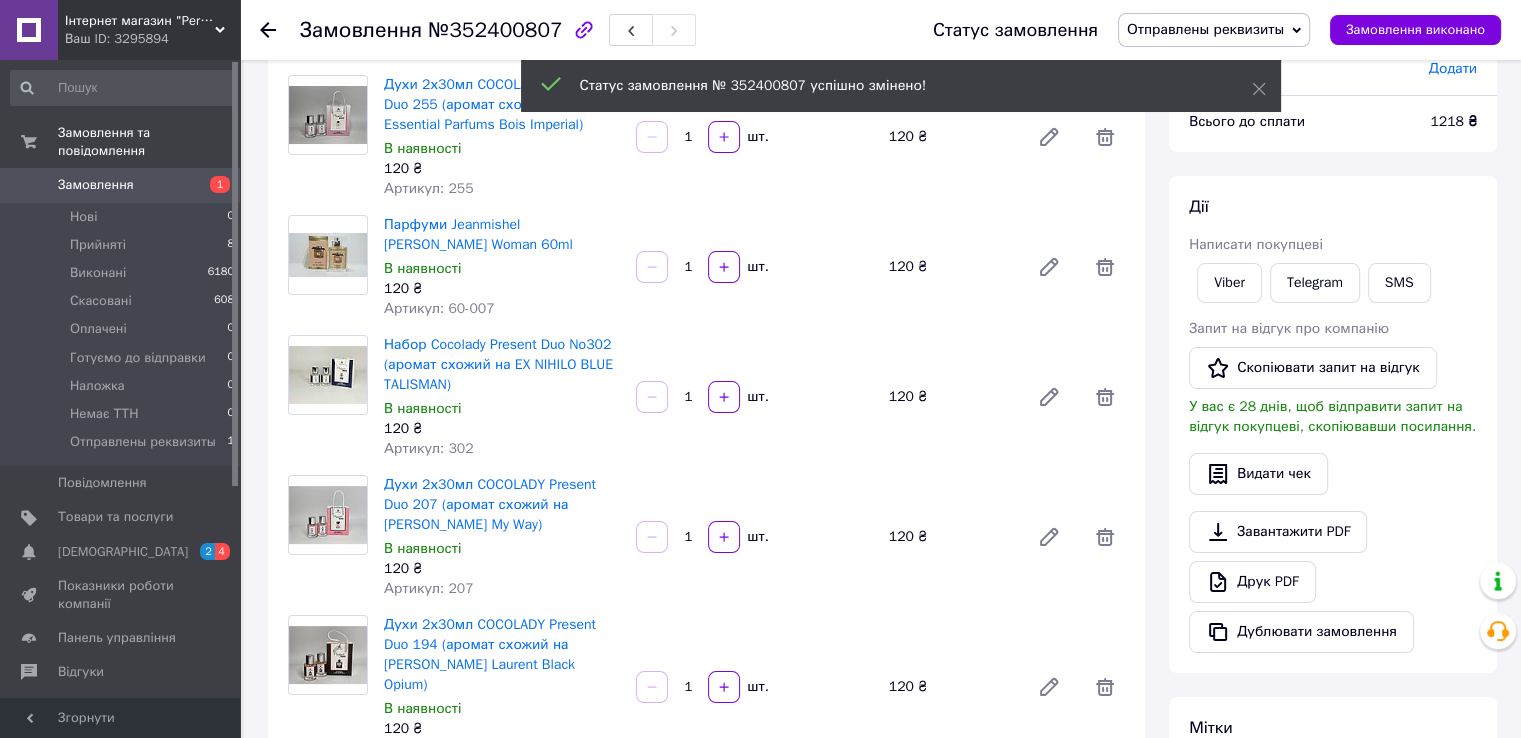 click 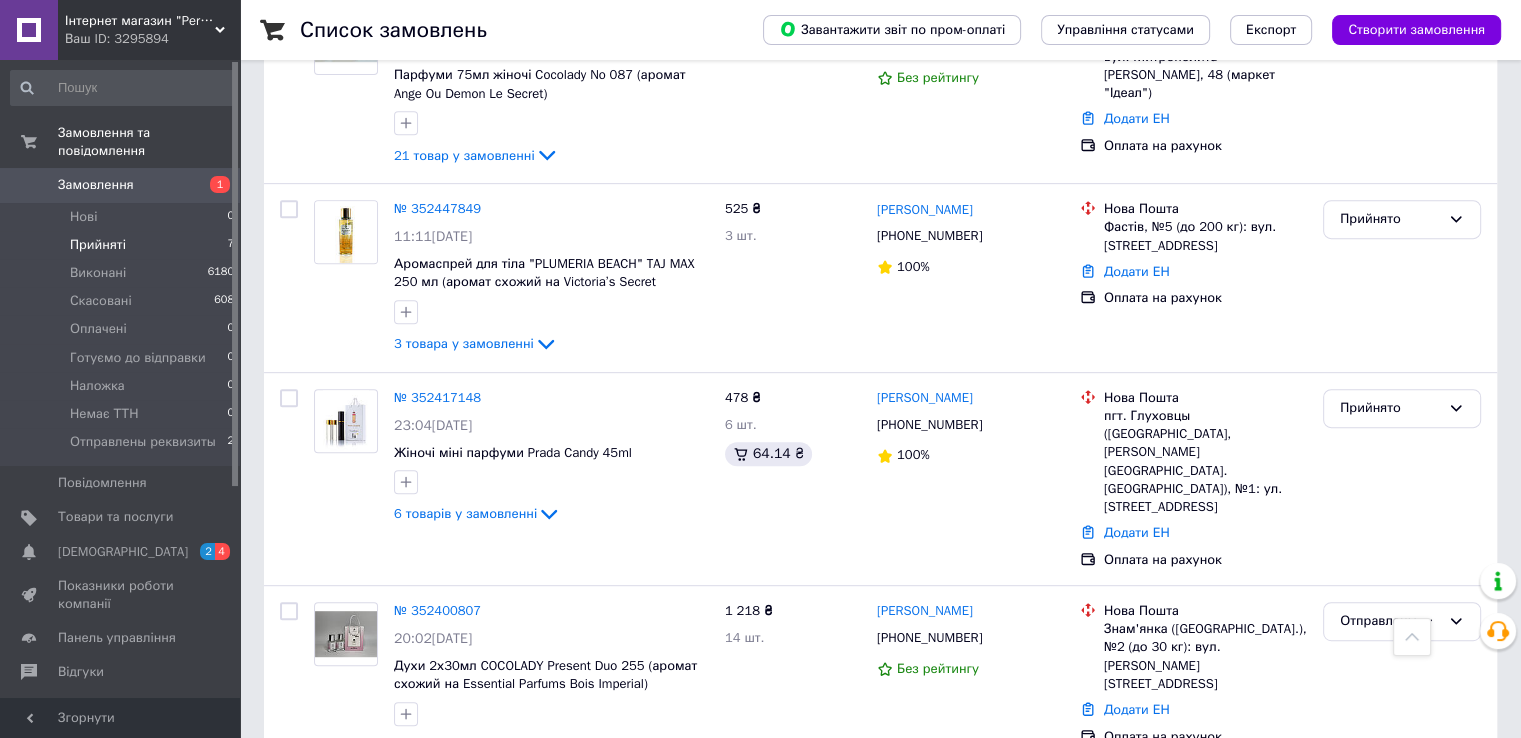 scroll, scrollTop: 879, scrollLeft: 0, axis: vertical 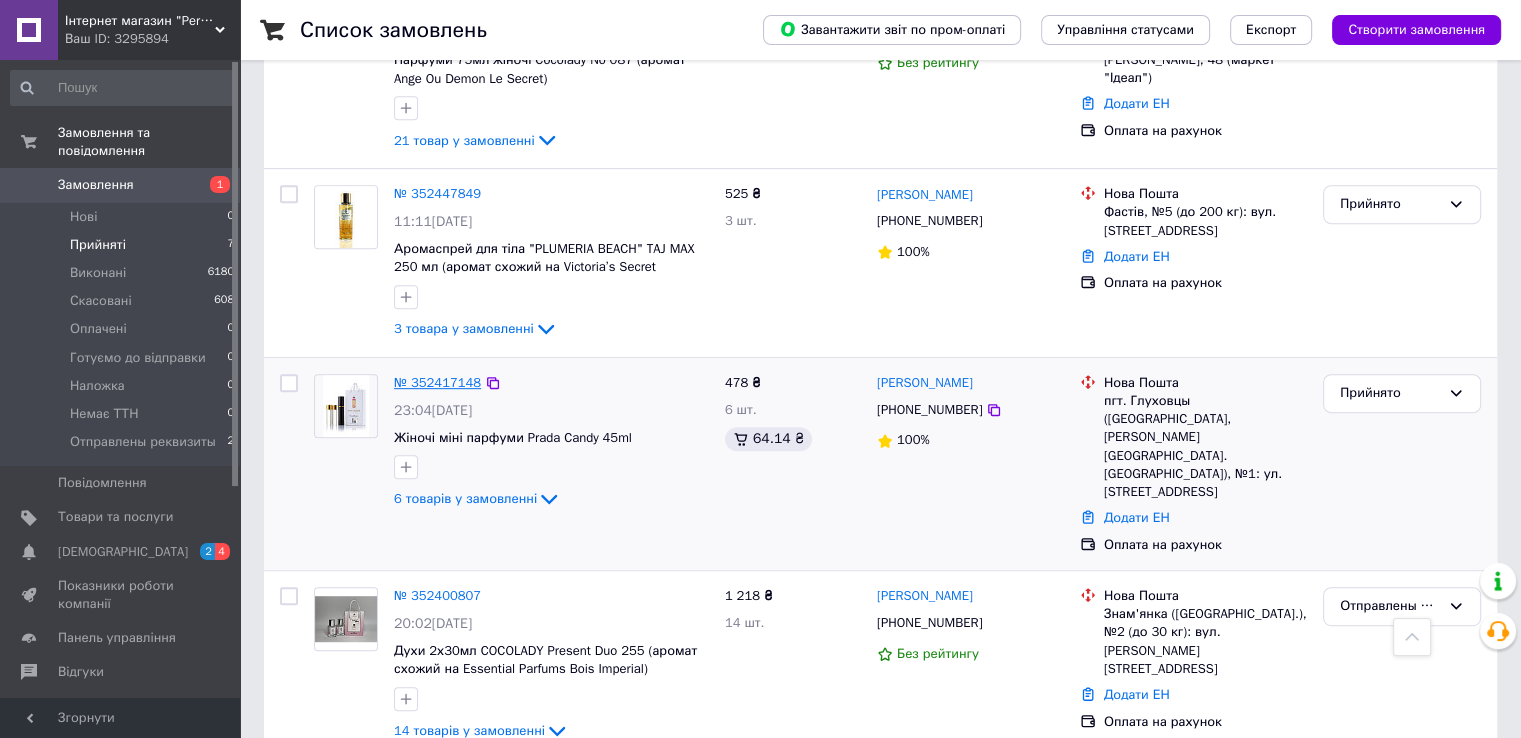click on "№ 352417148" at bounding box center (437, 382) 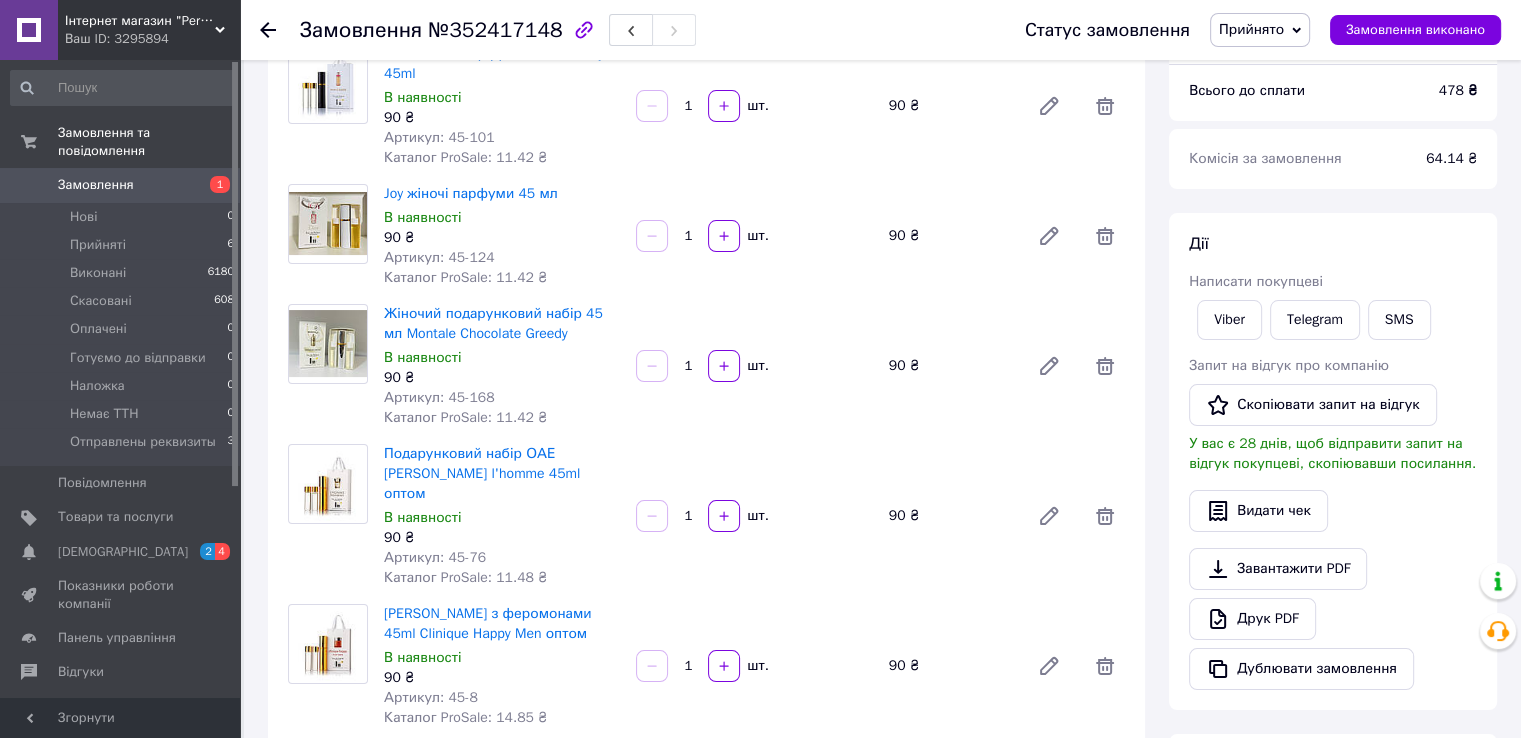 scroll, scrollTop: 179, scrollLeft: 0, axis: vertical 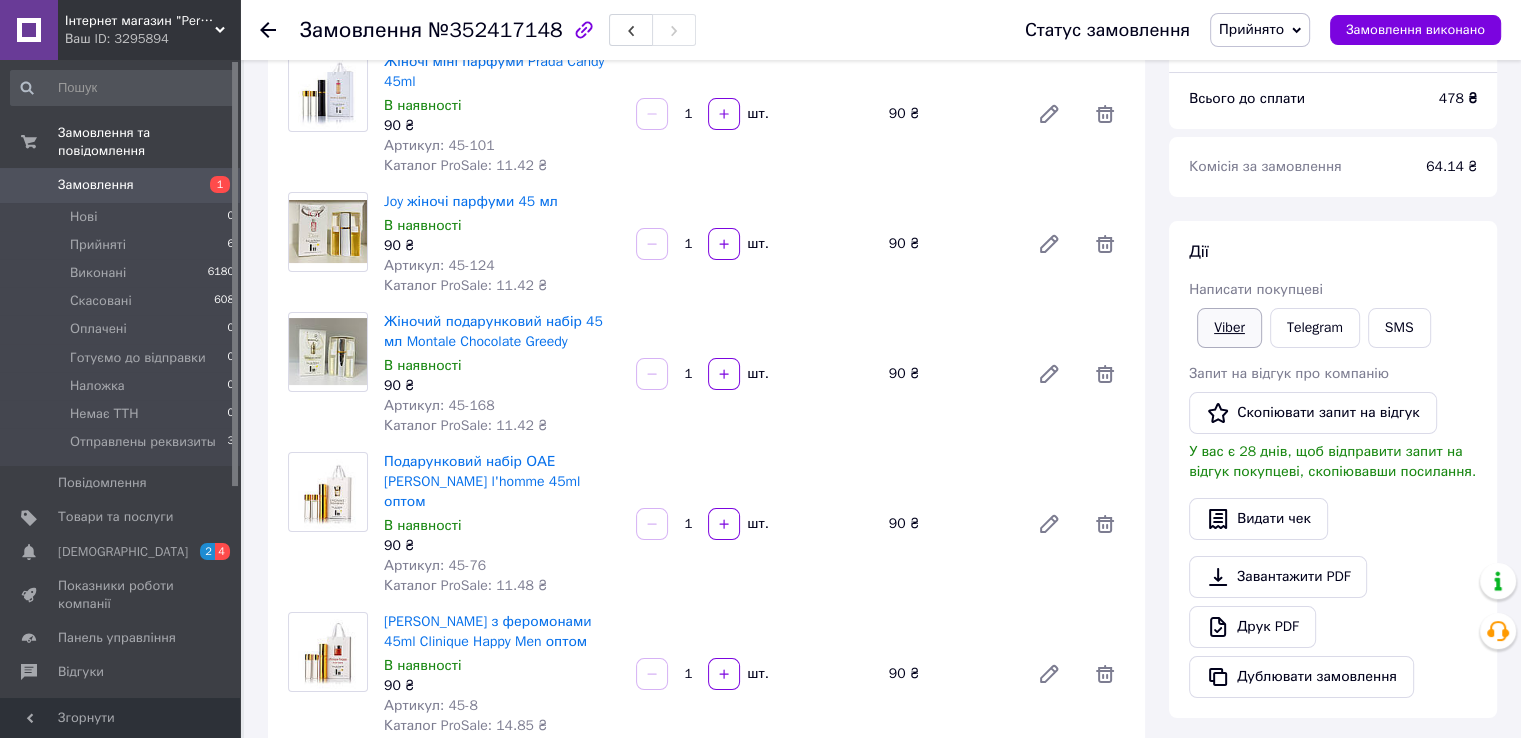 click on "Viber" at bounding box center [1229, 328] 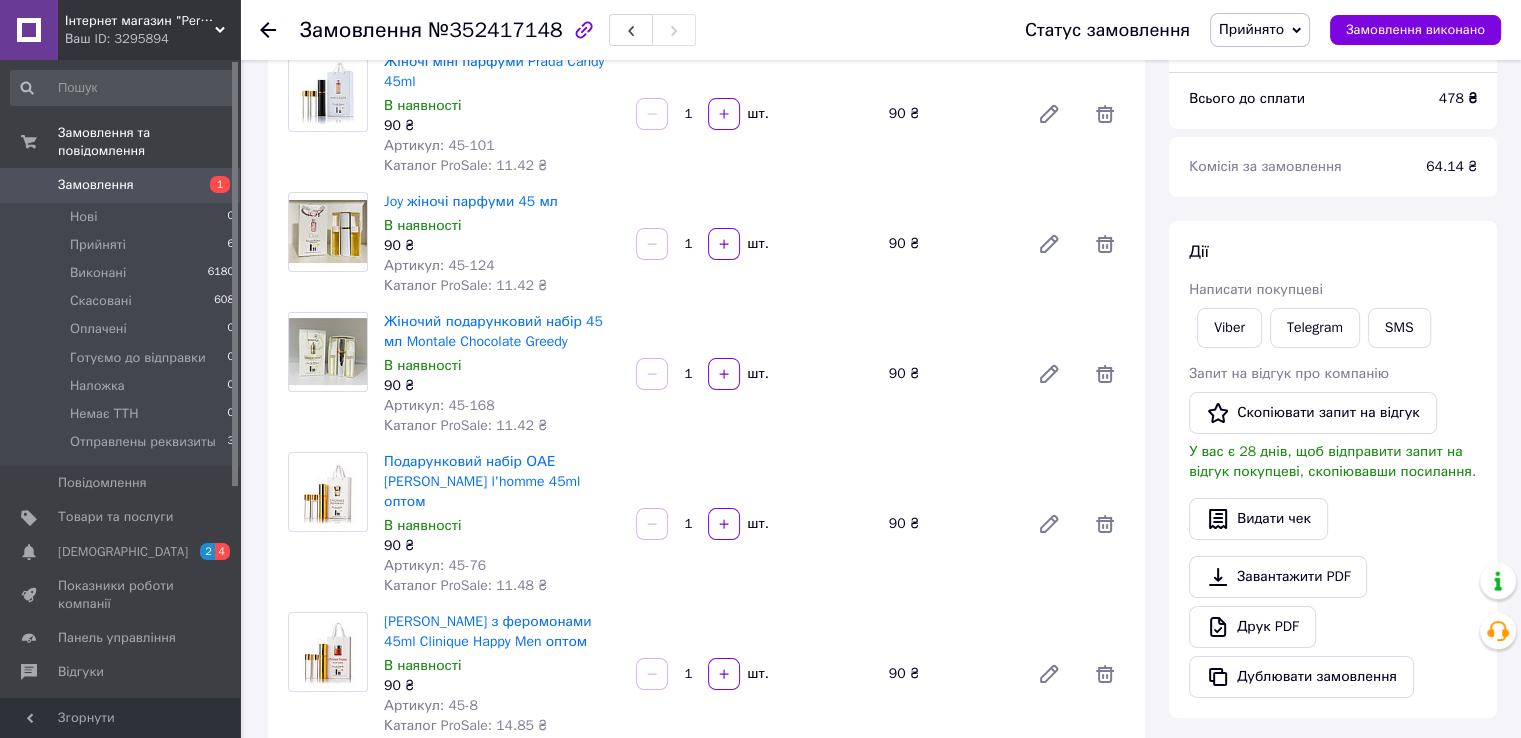 click on "Дії" at bounding box center (1333, 252) 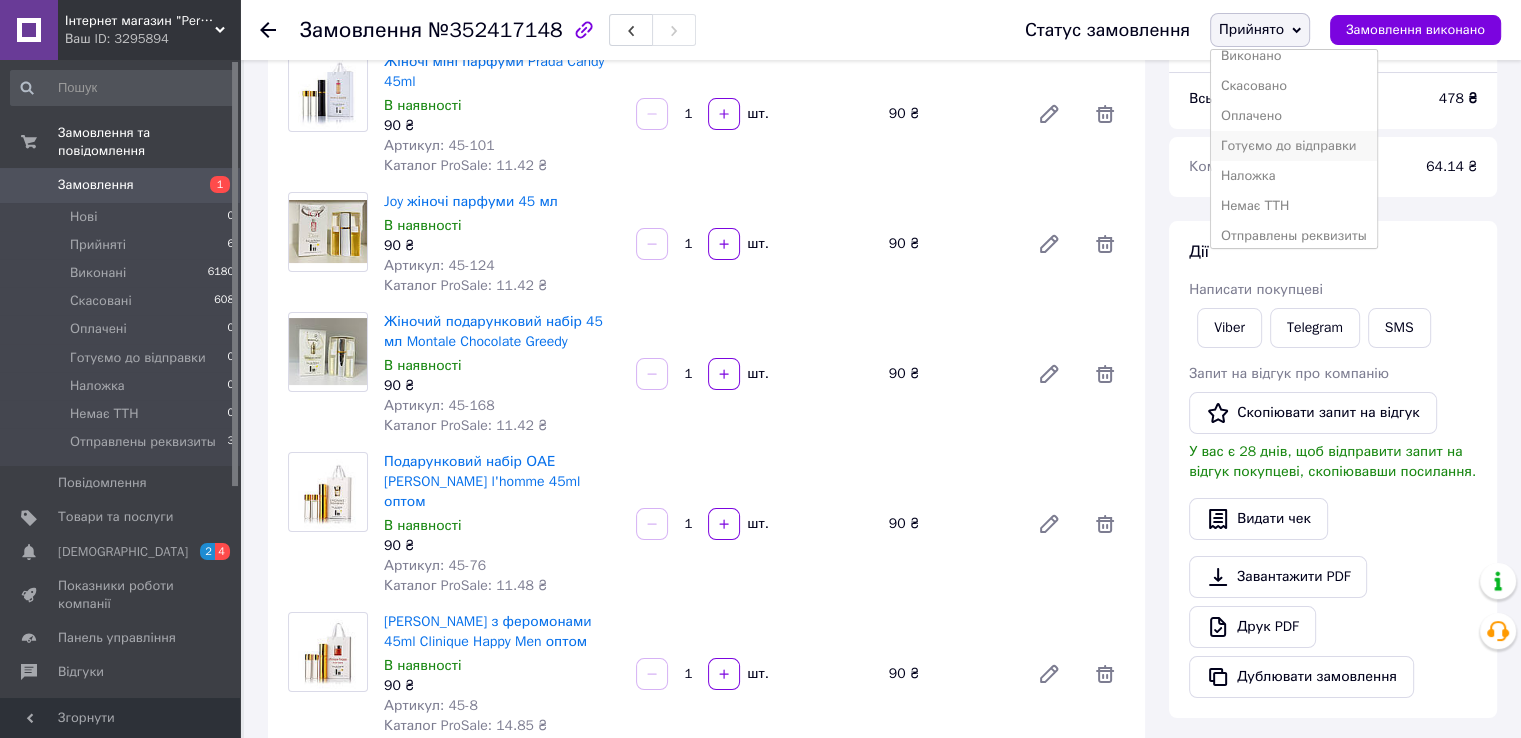 scroll, scrollTop: 21, scrollLeft: 0, axis: vertical 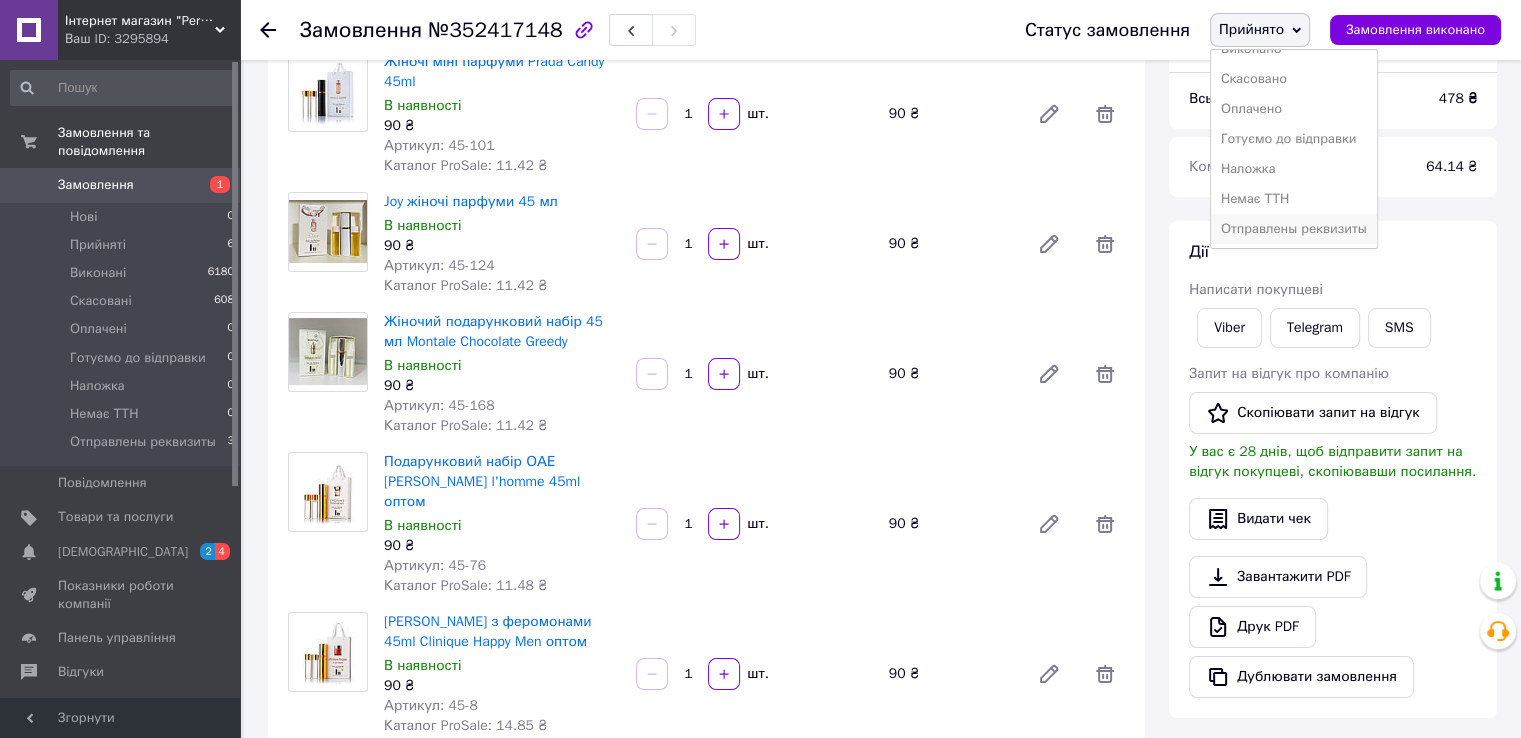 click on "Отправлены реквизиты" at bounding box center (1294, 229) 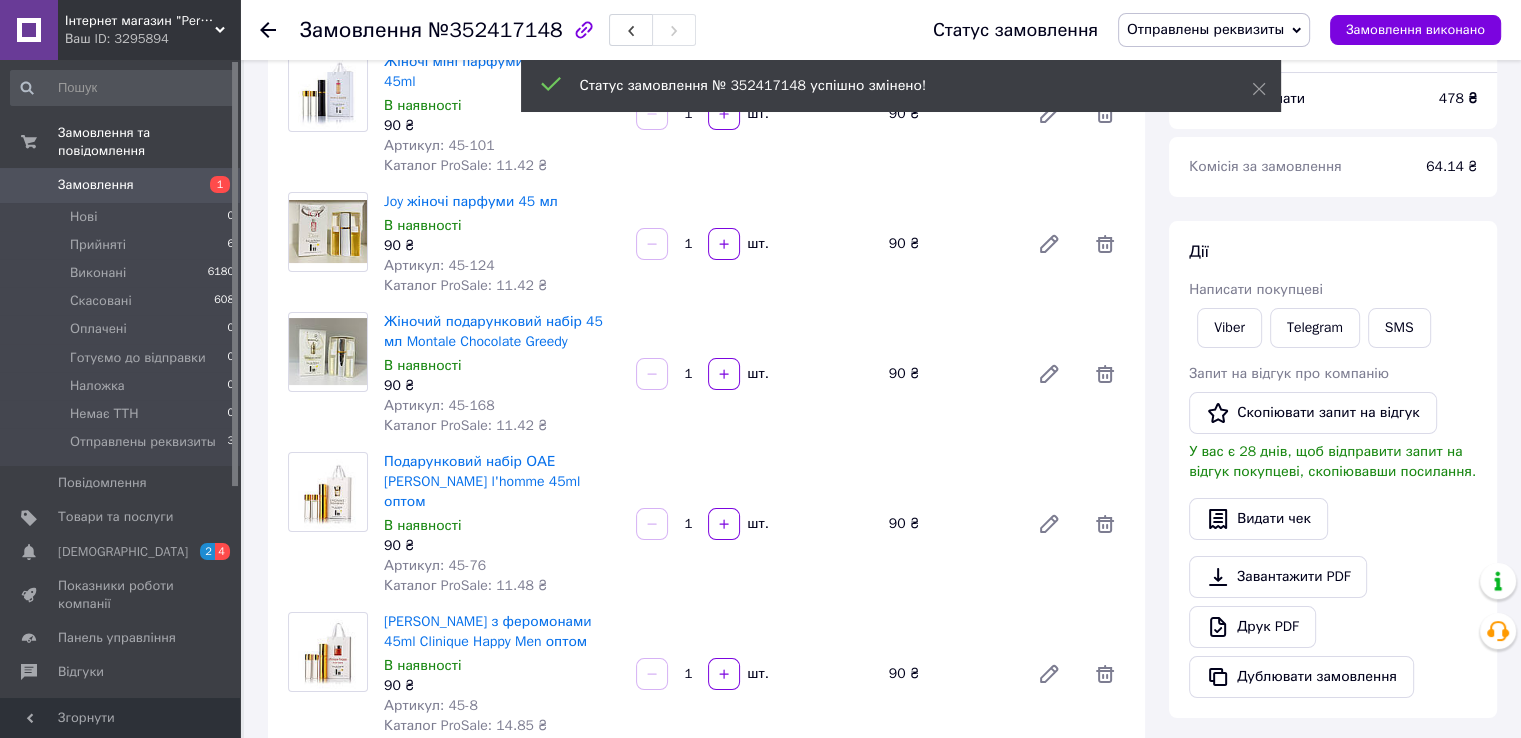 click 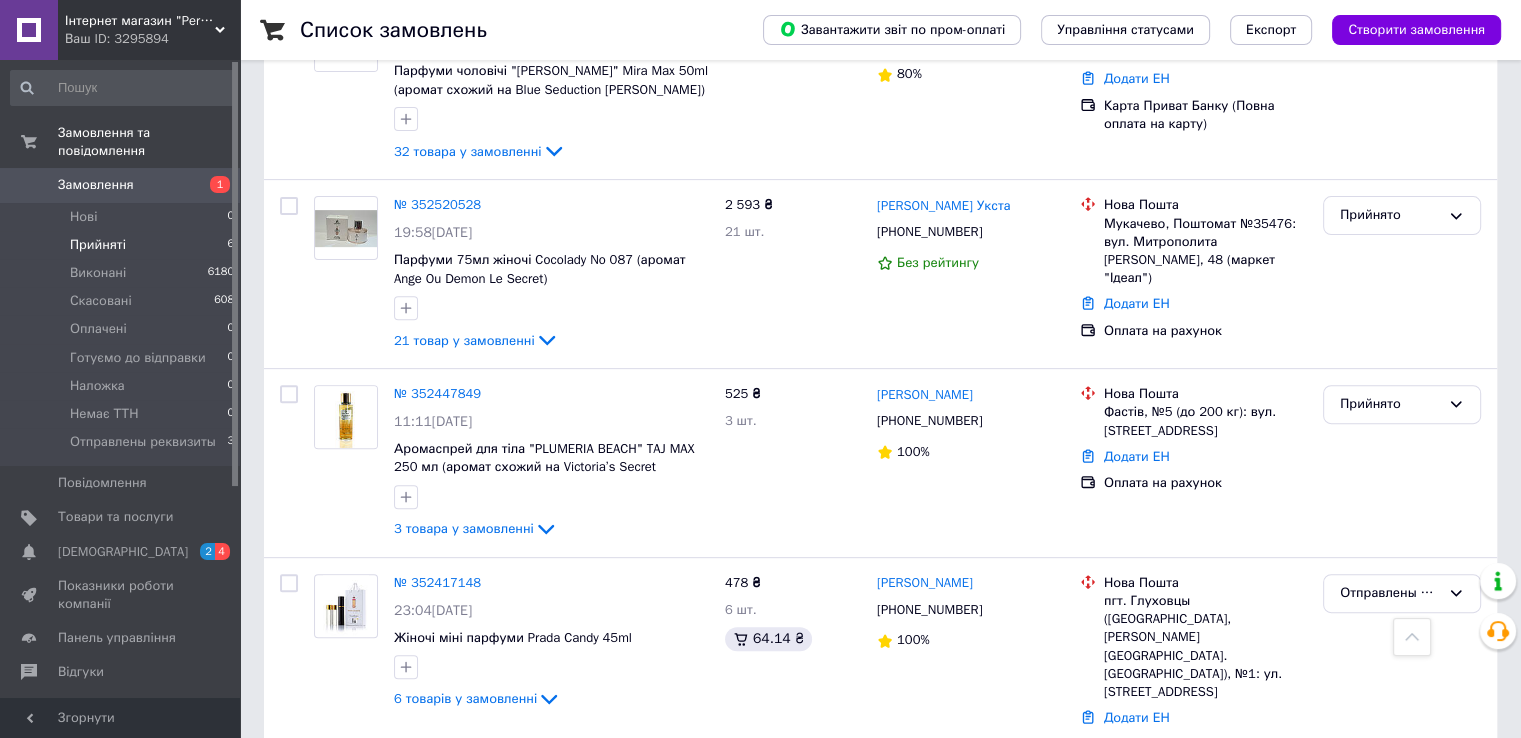 scroll, scrollTop: 690, scrollLeft: 0, axis: vertical 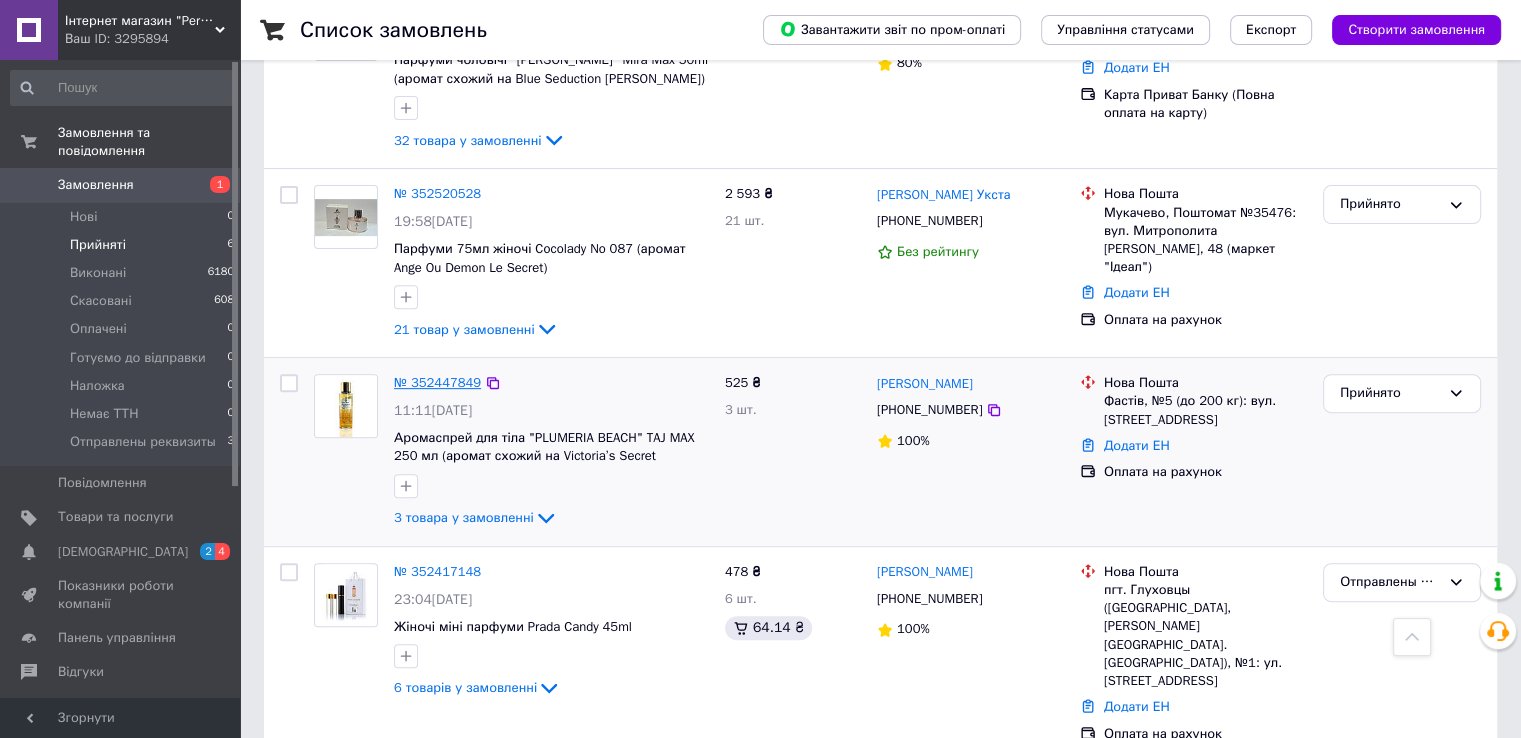 click on "№ 352447849" at bounding box center (437, 382) 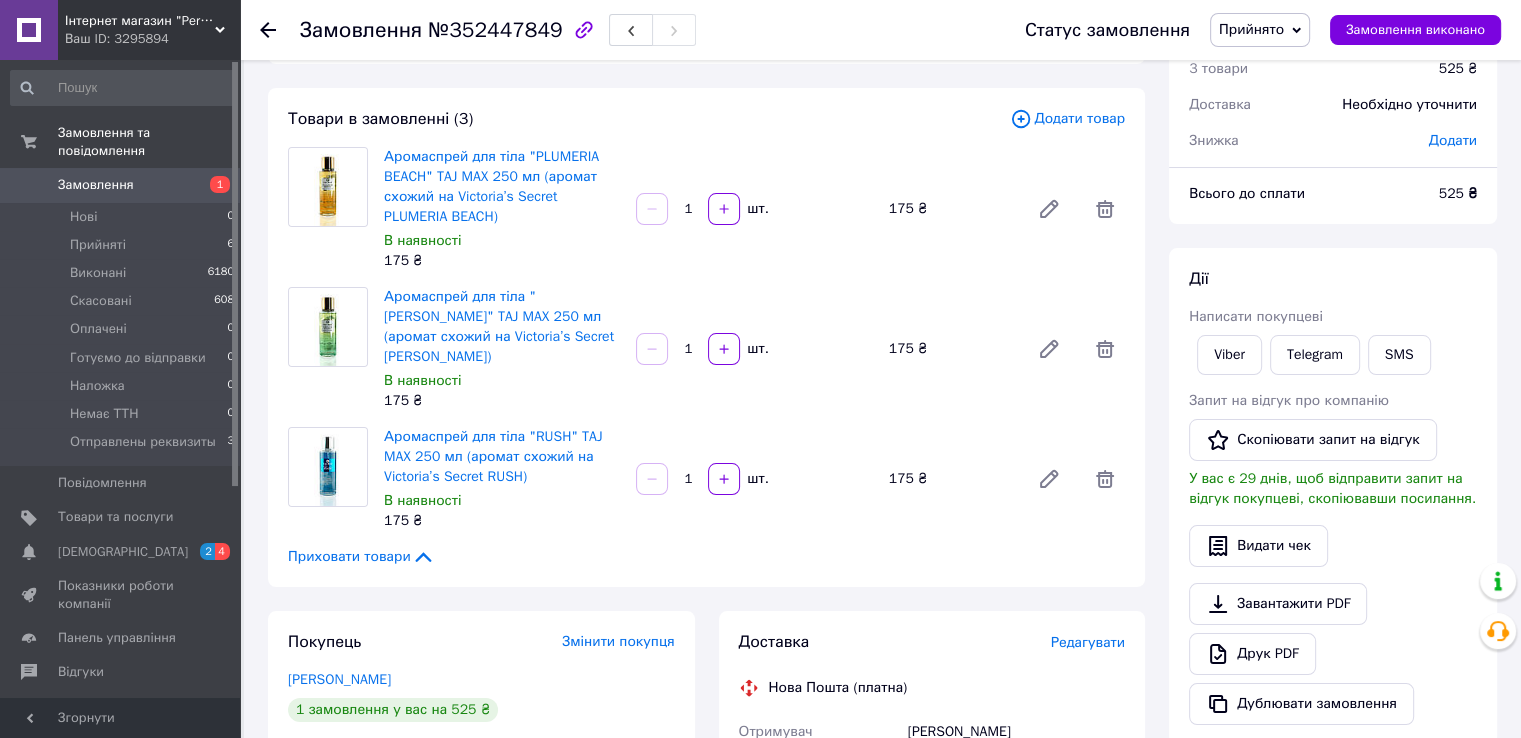 scroll, scrollTop: 0, scrollLeft: 0, axis: both 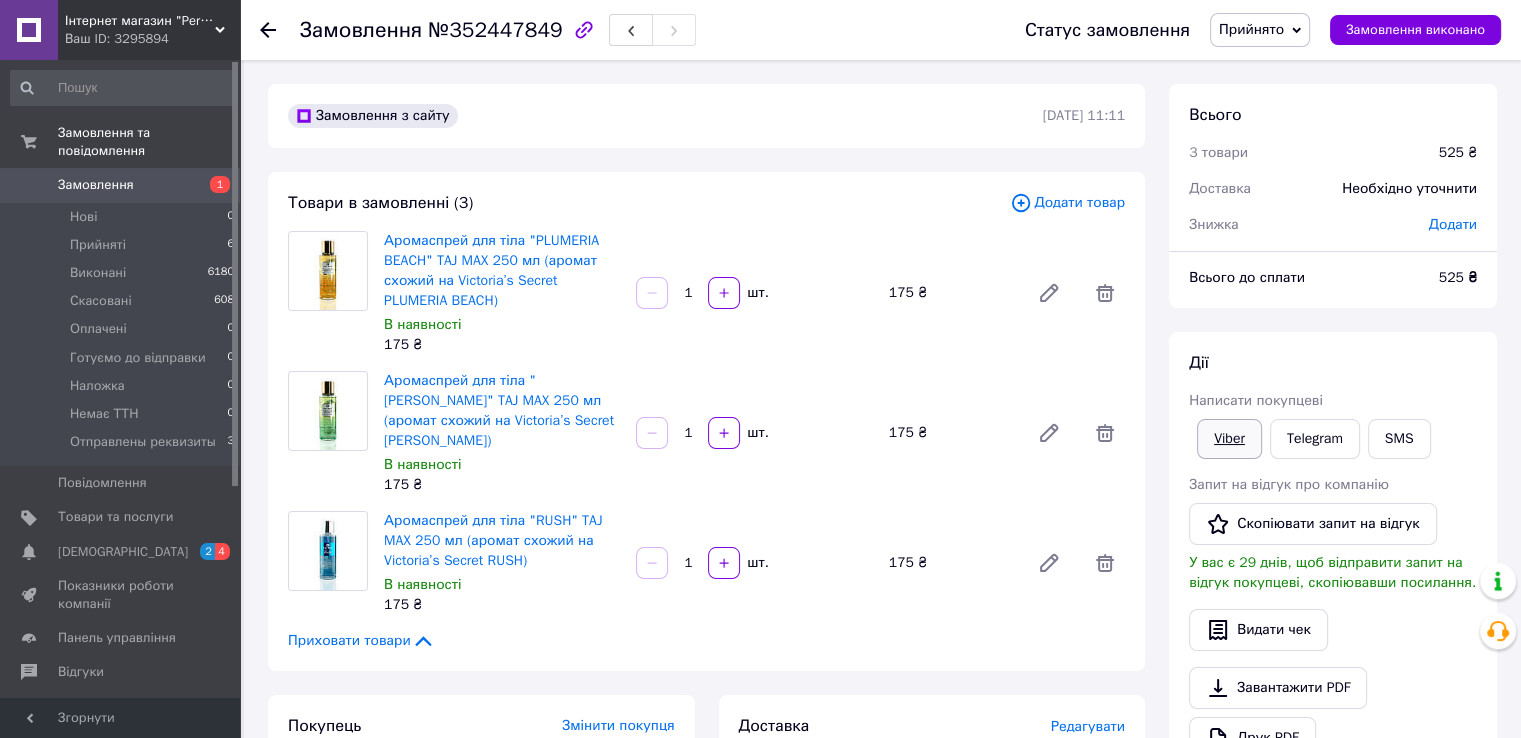 click on "Viber" at bounding box center (1229, 439) 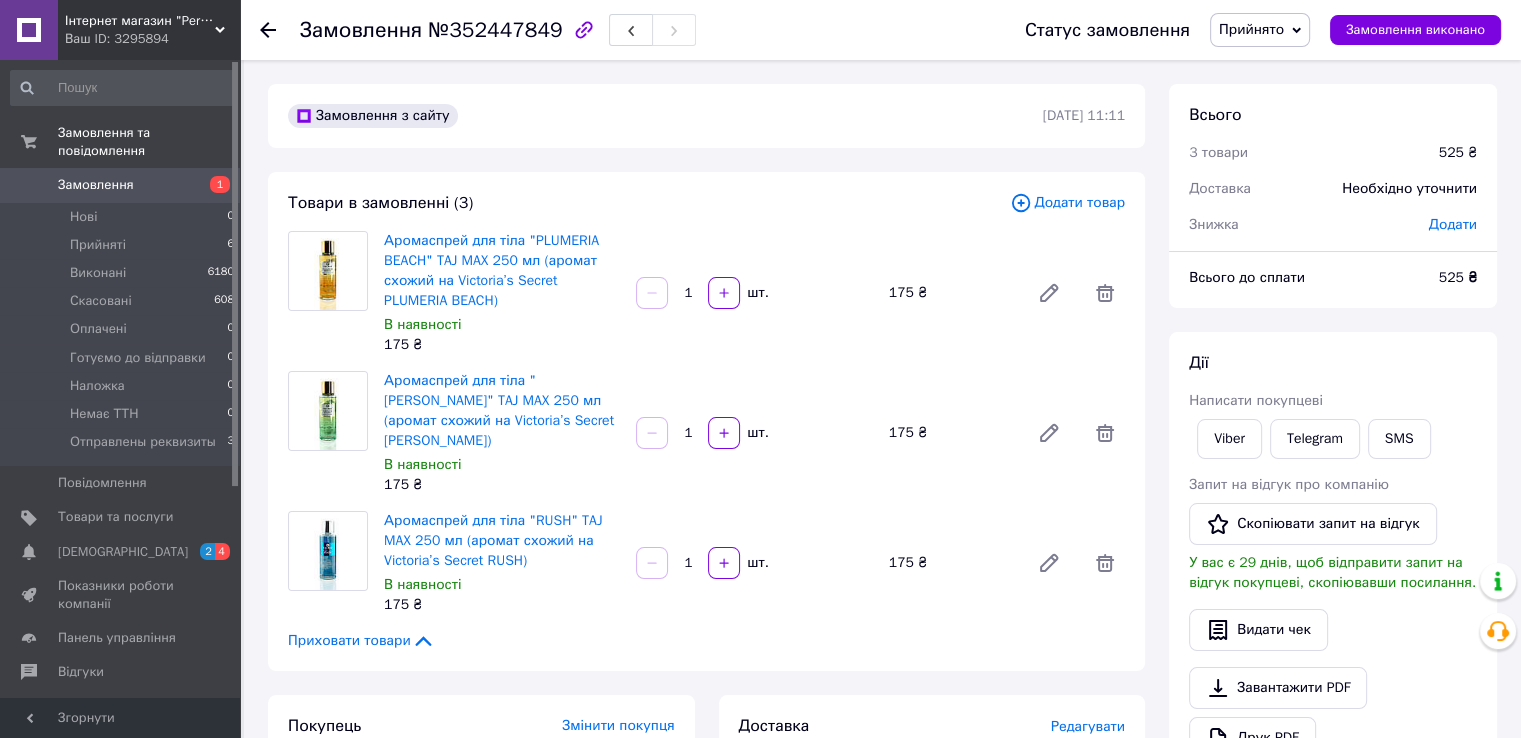 click on "Дії" at bounding box center (1333, 363) 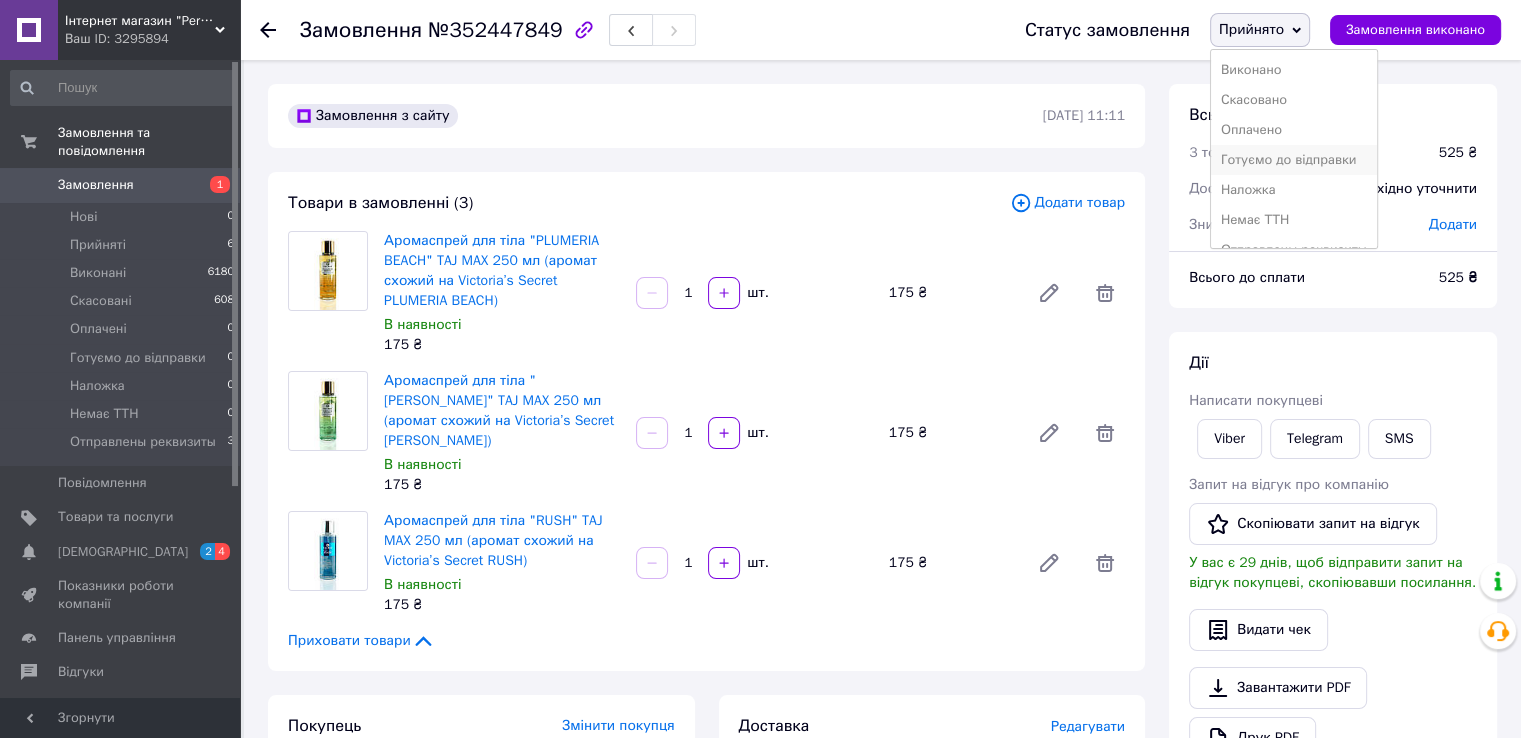 scroll, scrollTop: 21, scrollLeft: 0, axis: vertical 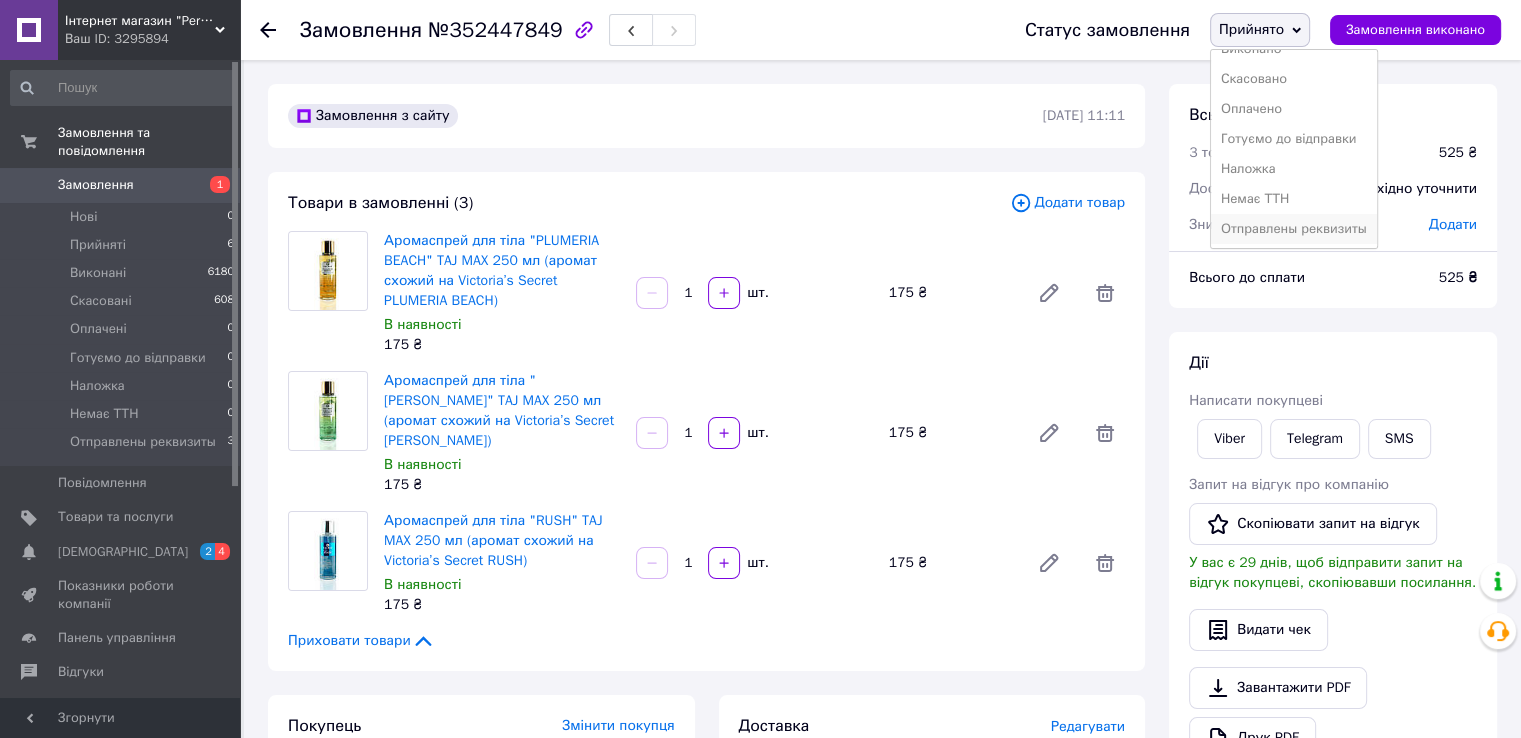 click on "Отправлены реквизиты" at bounding box center [1294, 229] 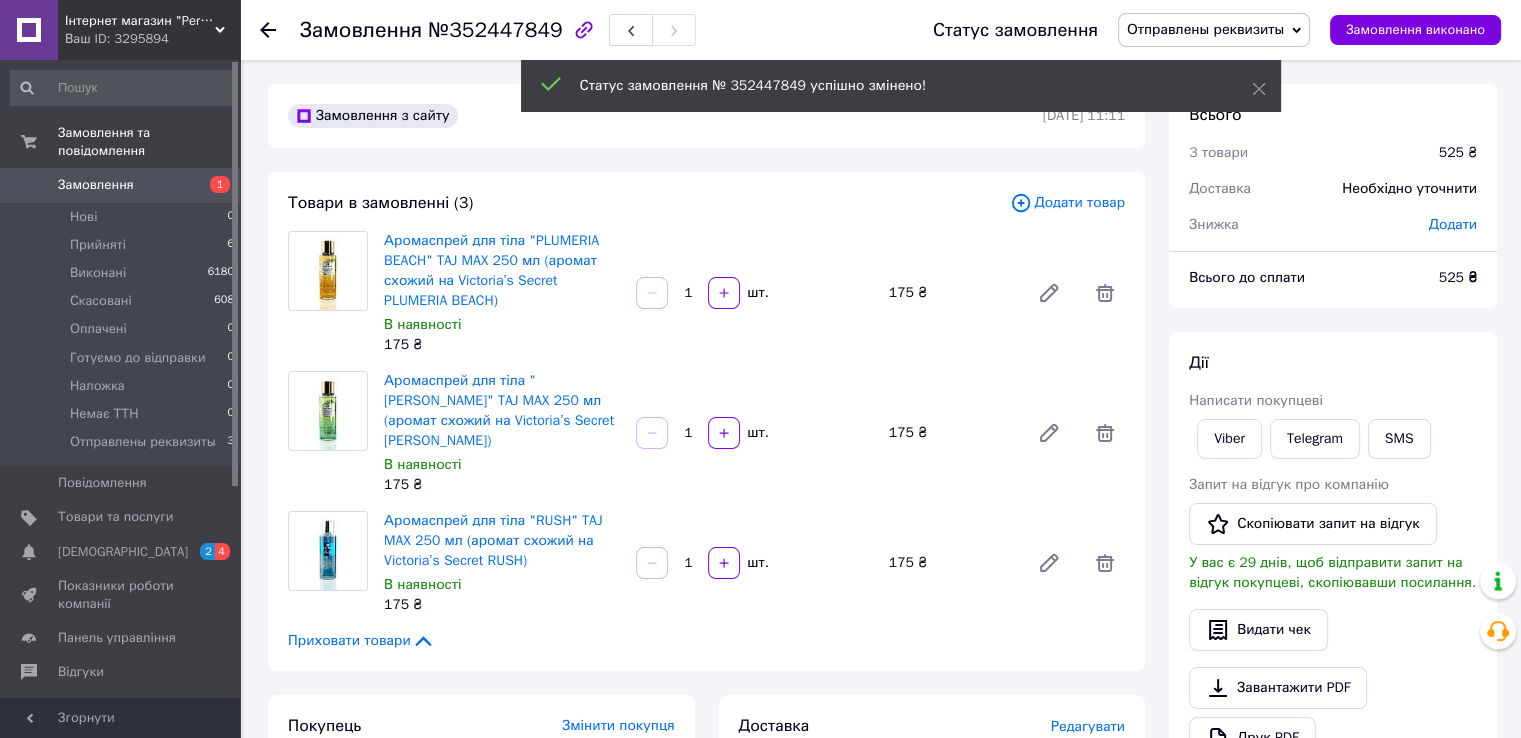 click 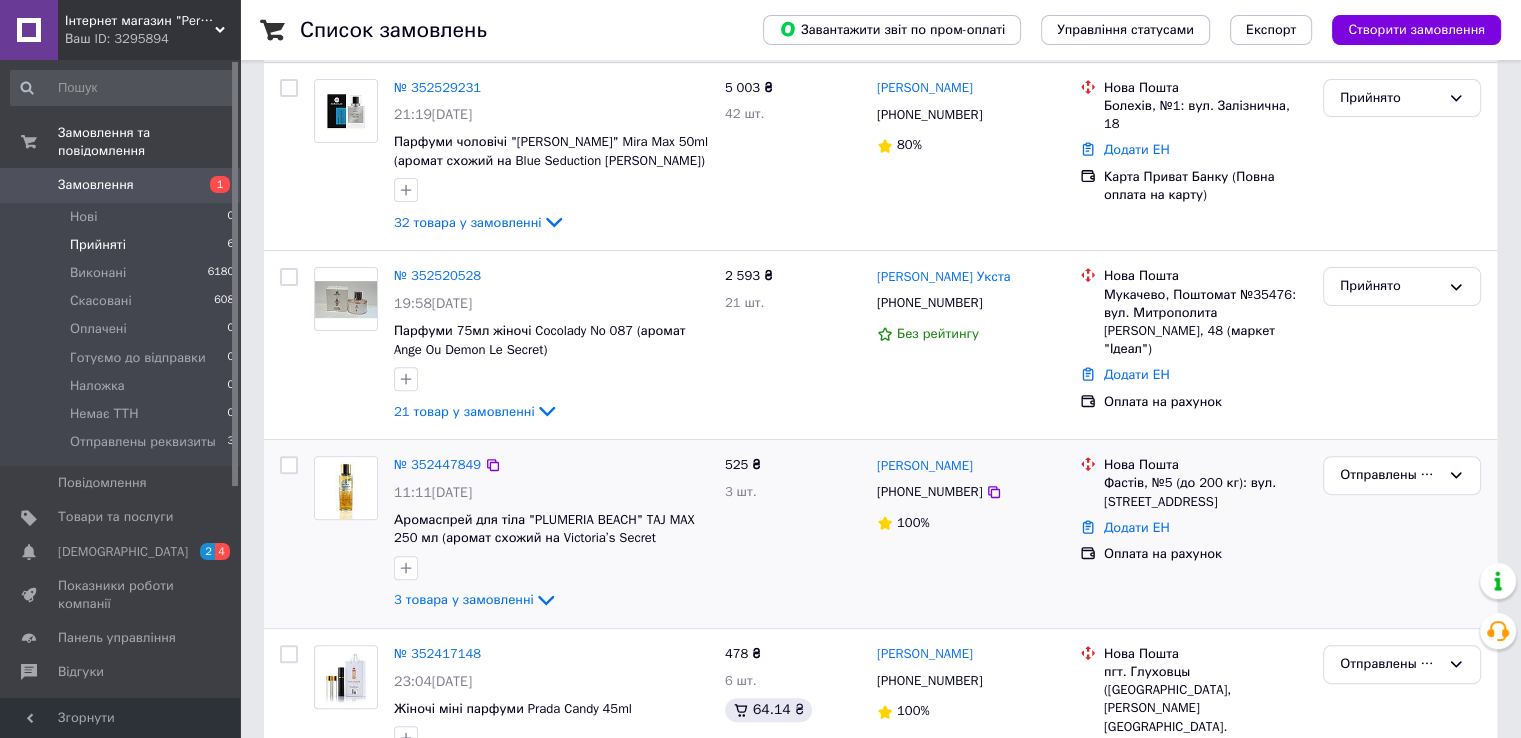 scroll, scrollTop: 690, scrollLeft: 0, axis: vertical 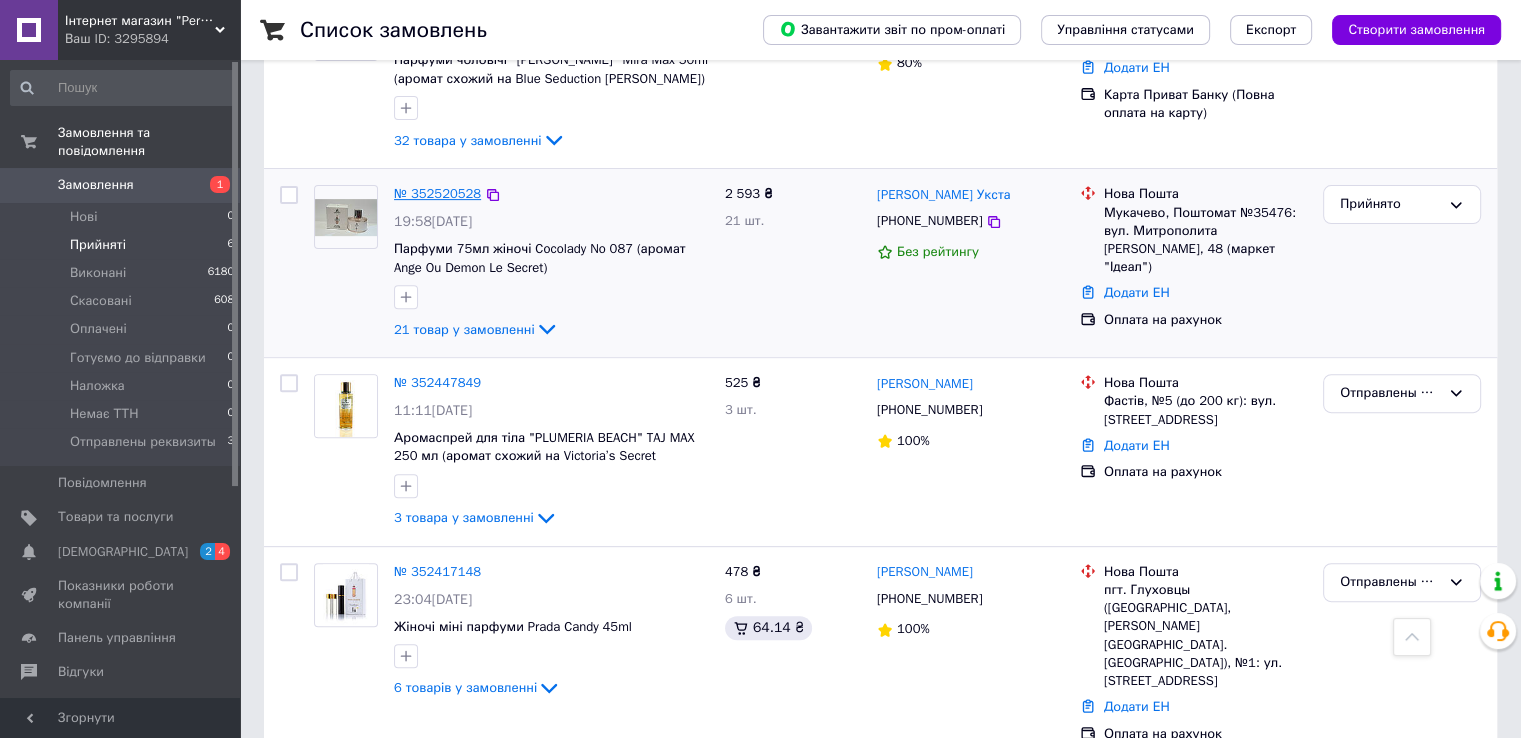 click on "№ 352520528" at bounding box center [437, 193] 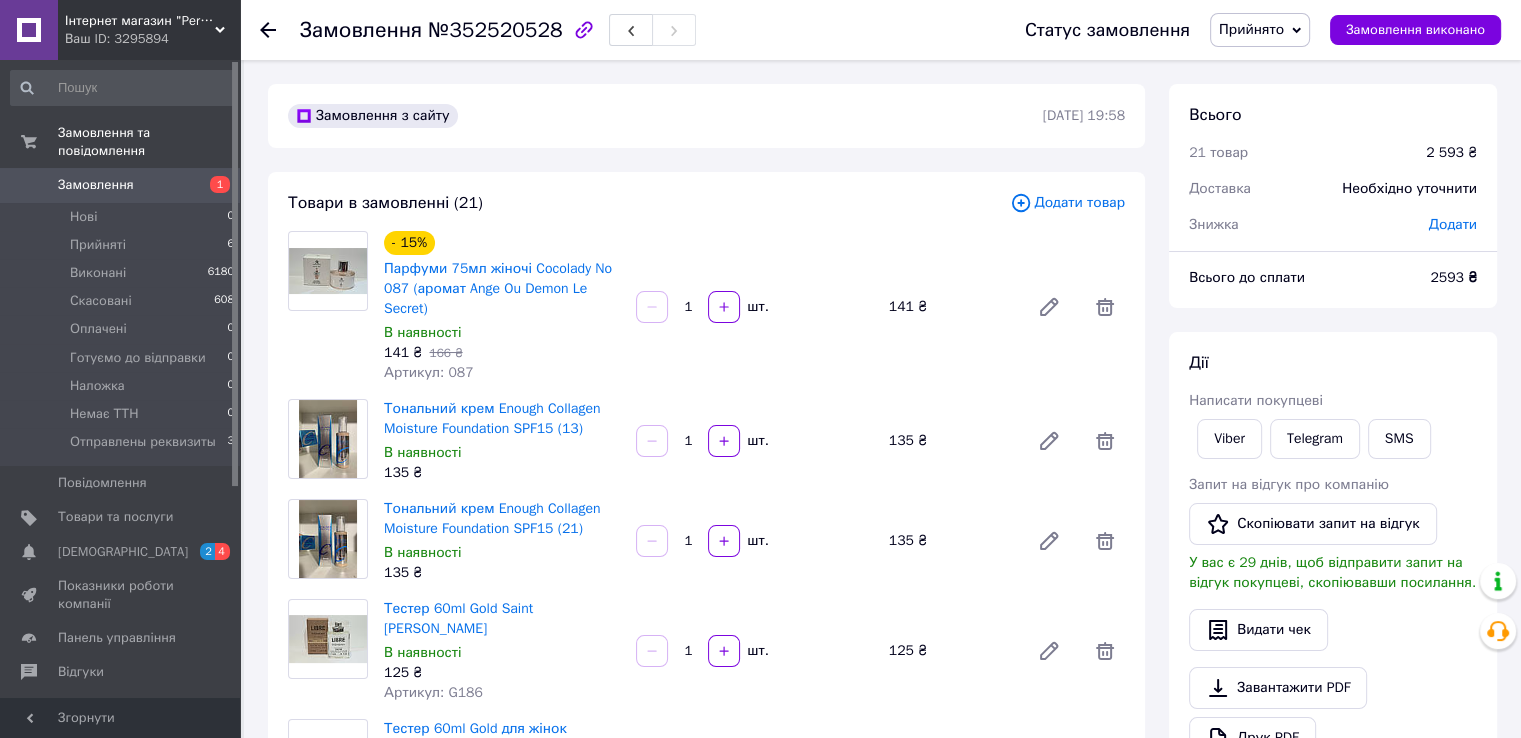 scroll, scrollTop: 0, scrollLeft: 0, axis: both 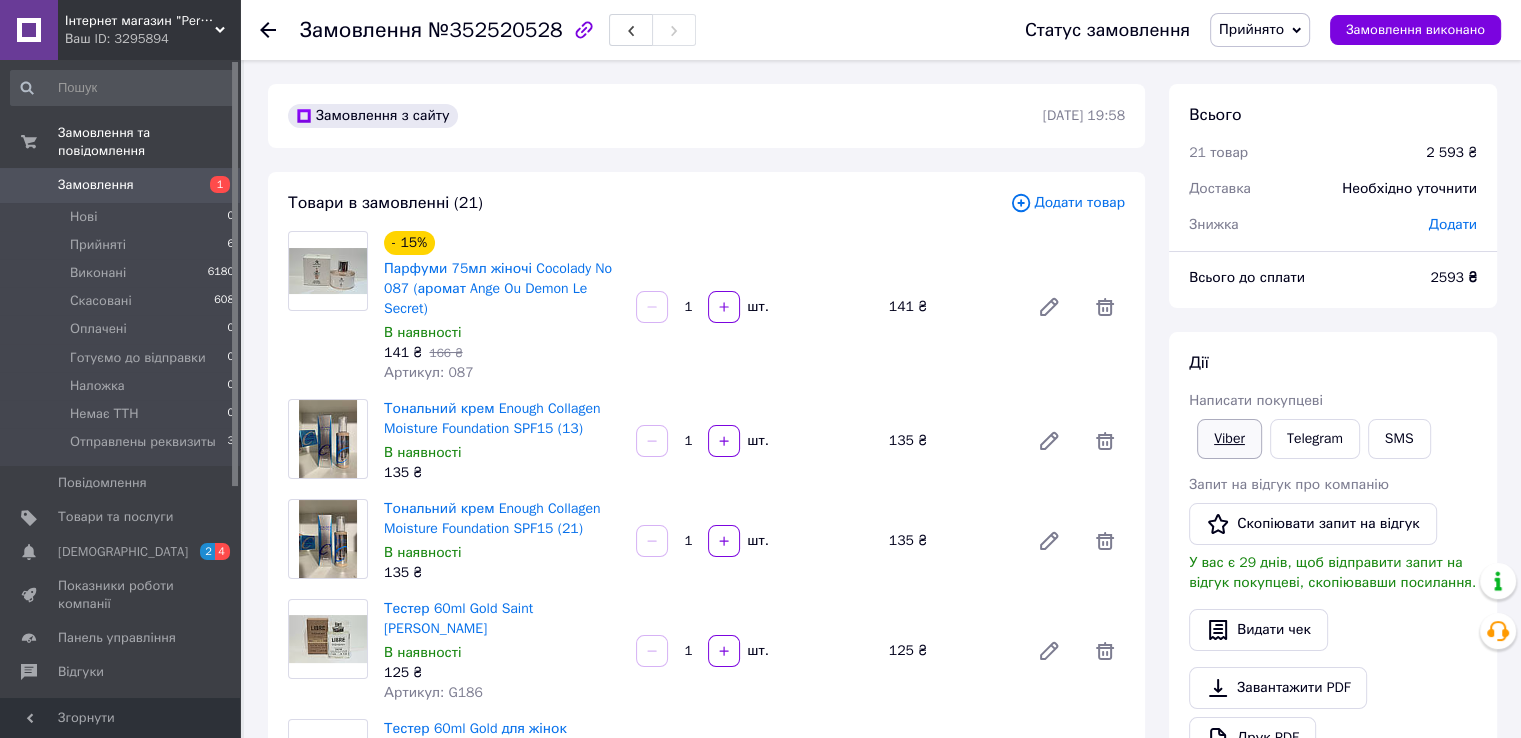 click on "Viber" at bounding box center [1229, 439] 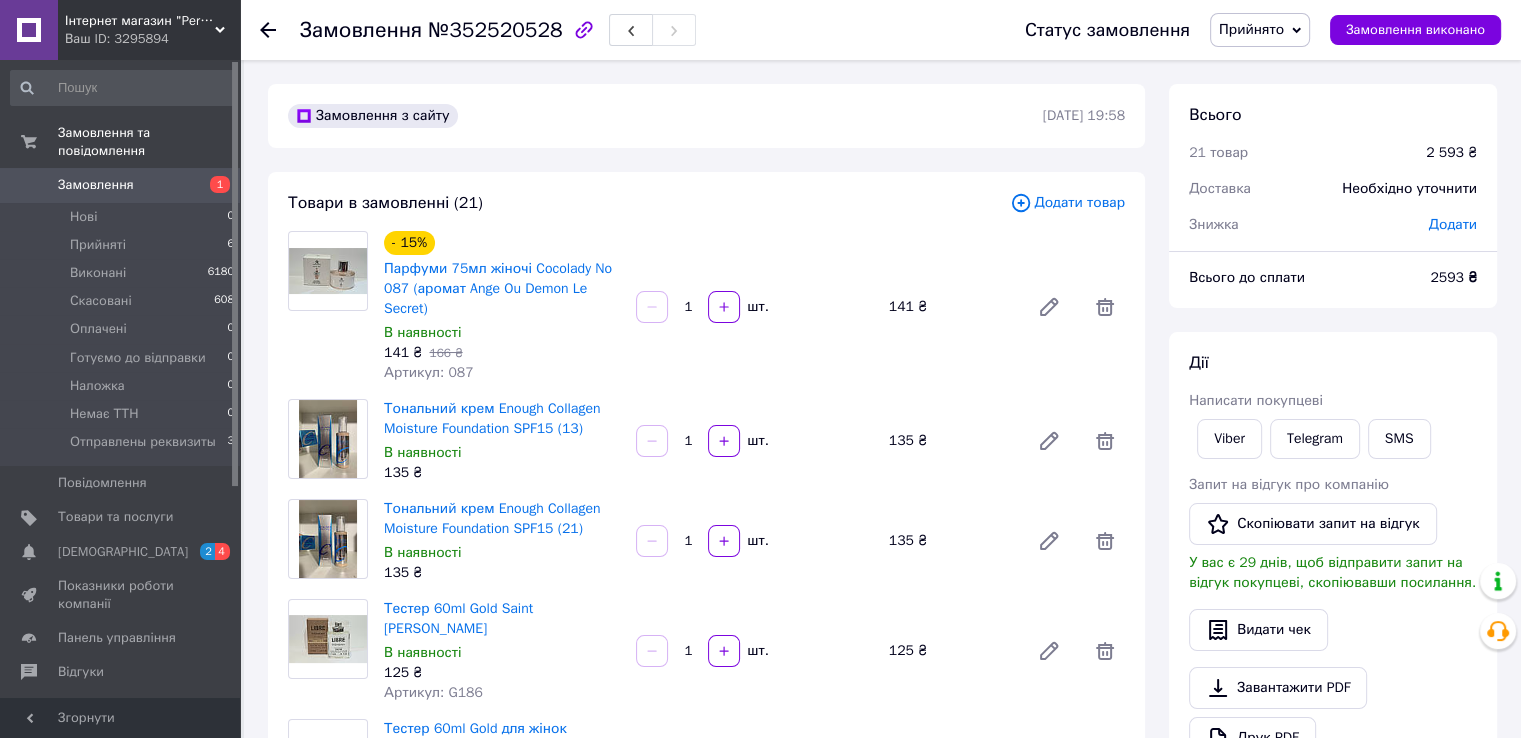 click on "[PERSON_NAME] покупцеві Viber Telegram SMS Запит на відгук про компанію   Скопіювати запит на відгук У вас є 29 днів, щоб відправити запит на відгук покупцеві, скопіювавши посилання.   Видати чек   Завантажити PDF   Друк PDF   Дублювати замовлення" at bounding box center (1333, 580) 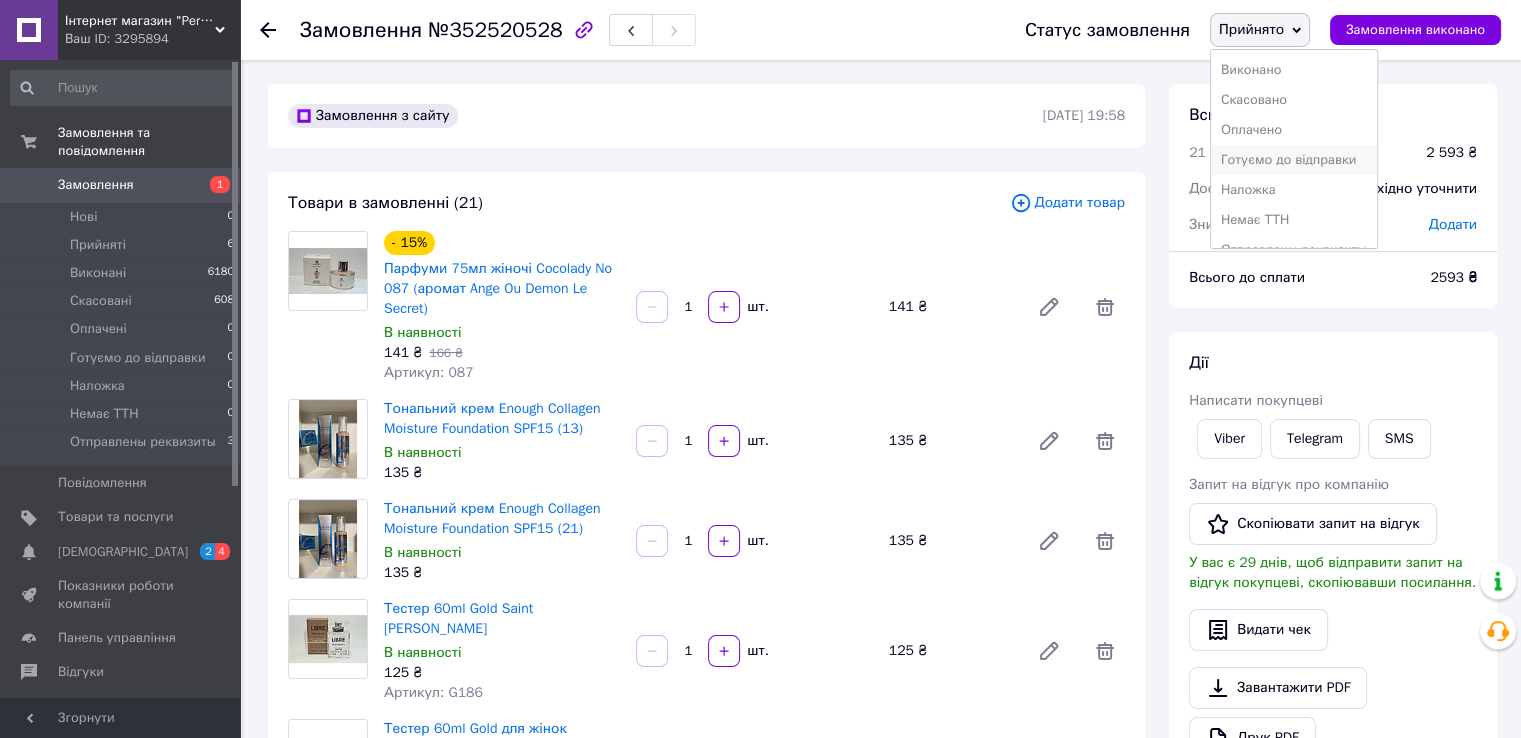 scroll, scrollTop: 21, scrollLeft: 0, axis: vertical 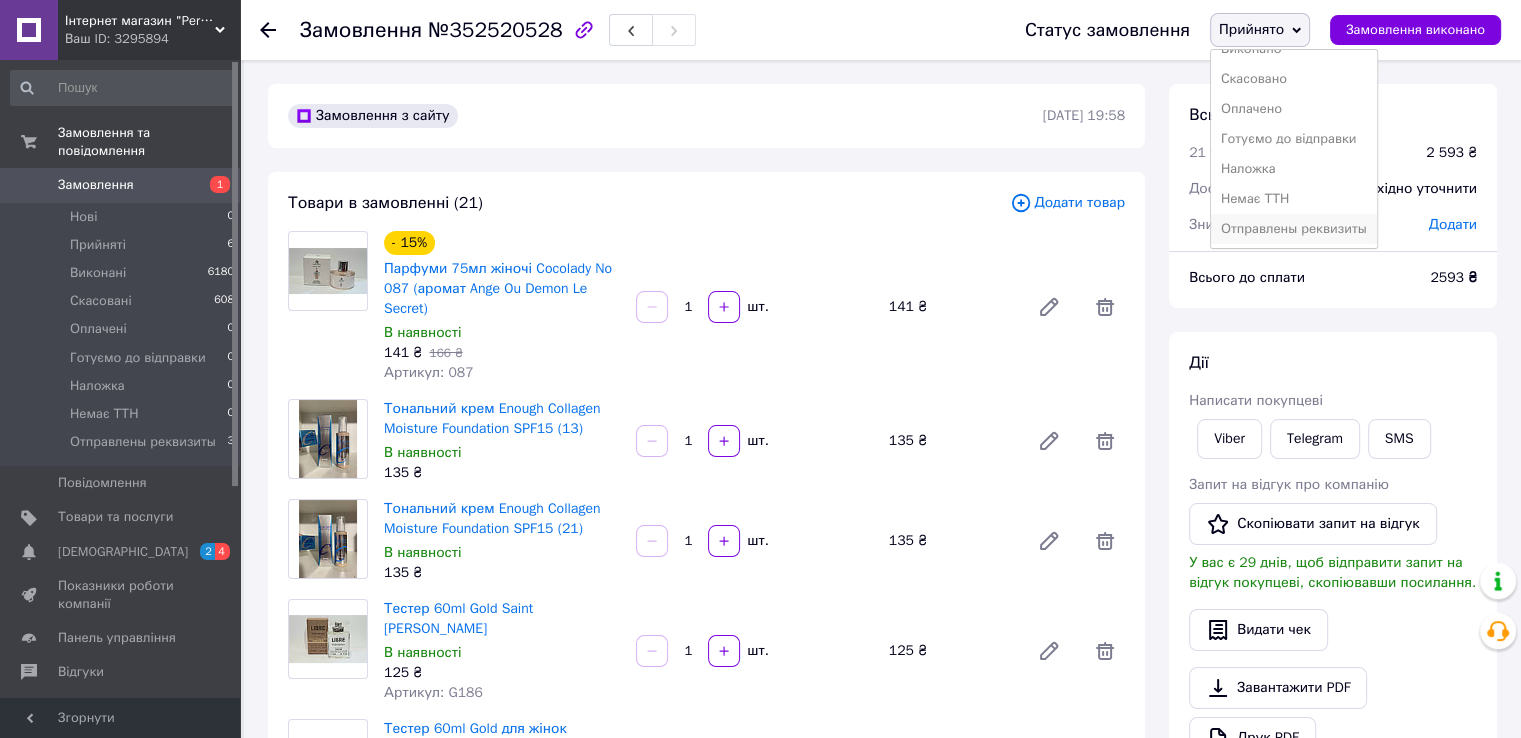 click on "Отправлены реквизиты" at bounding box center (1294, 229) 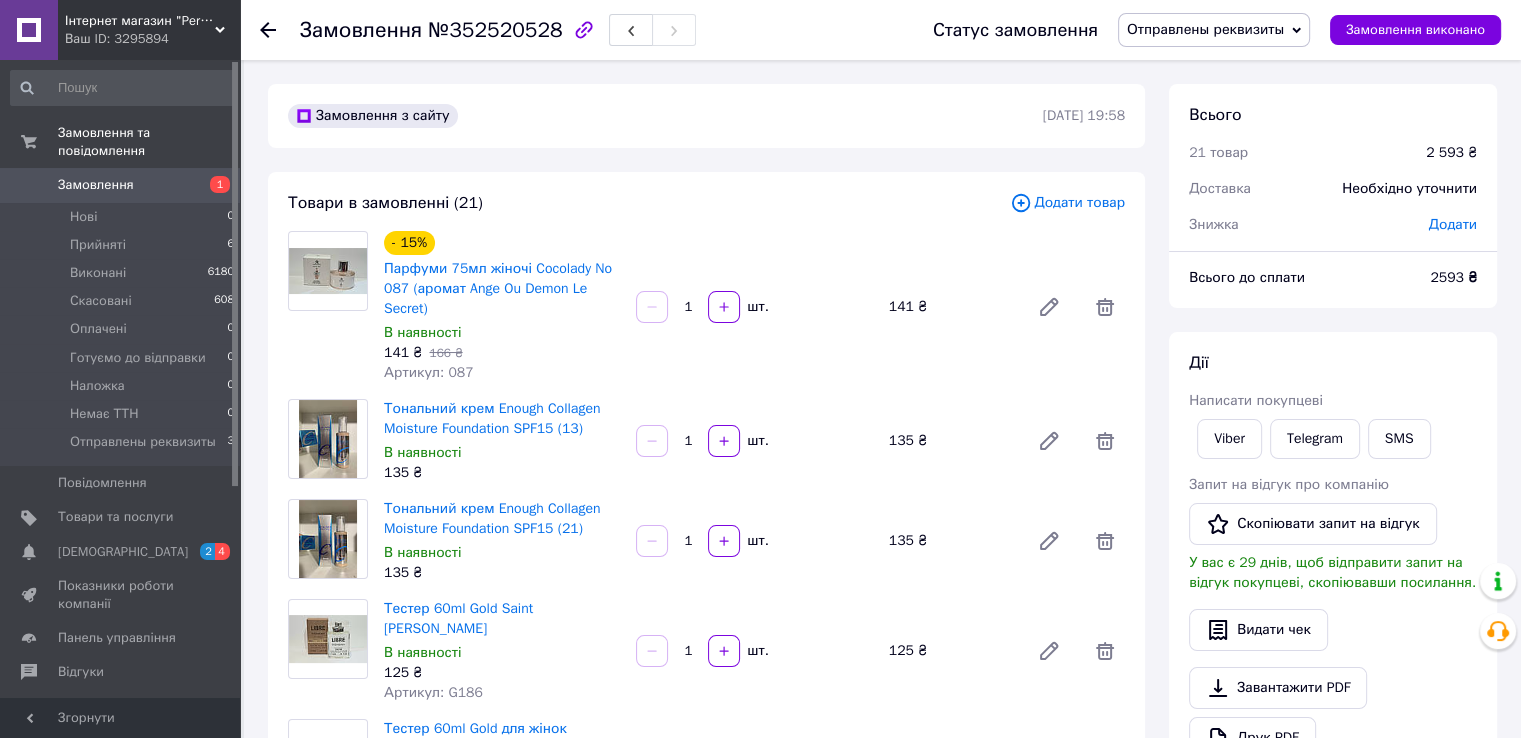 click 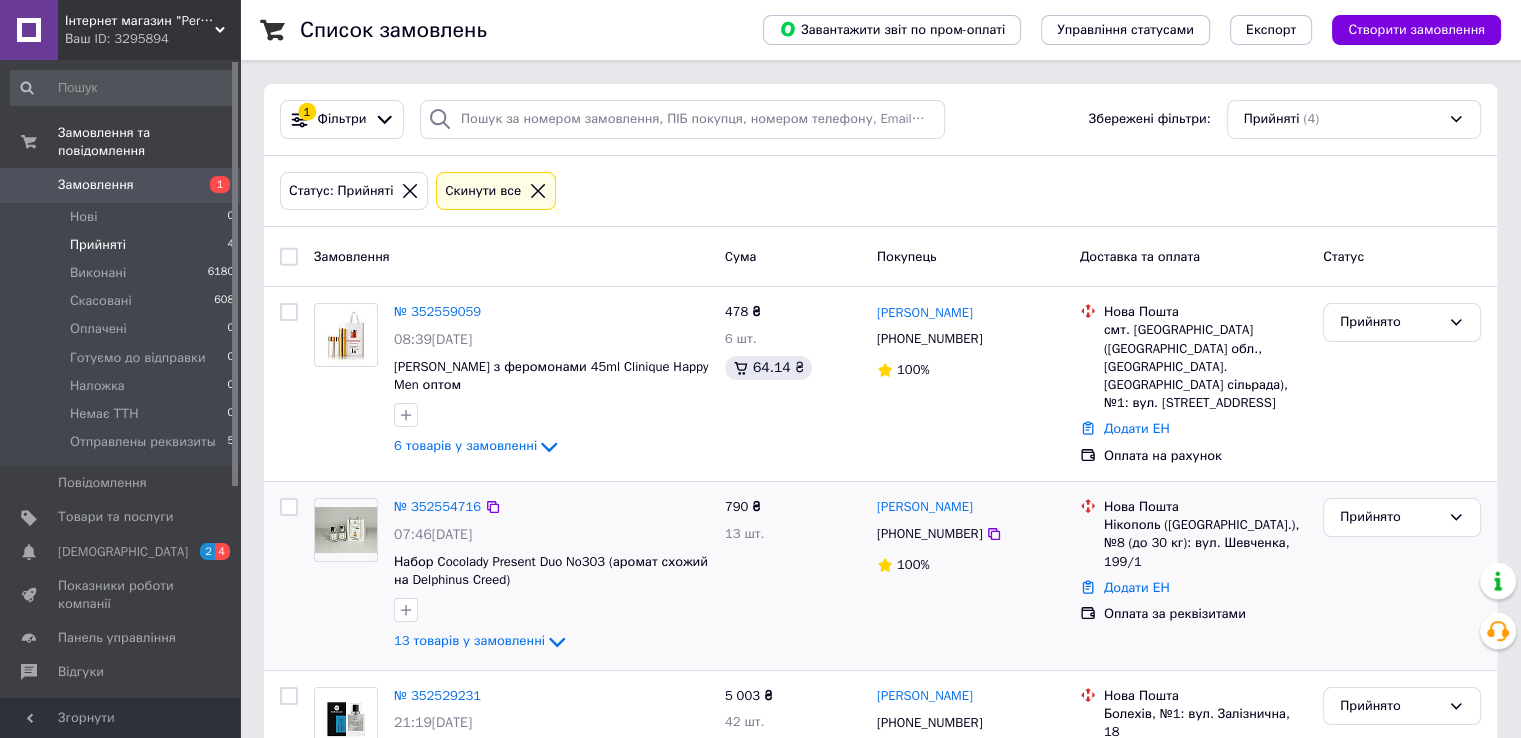 scroll, scrollTop: 325, scrollLeft: 0, axis: vertical 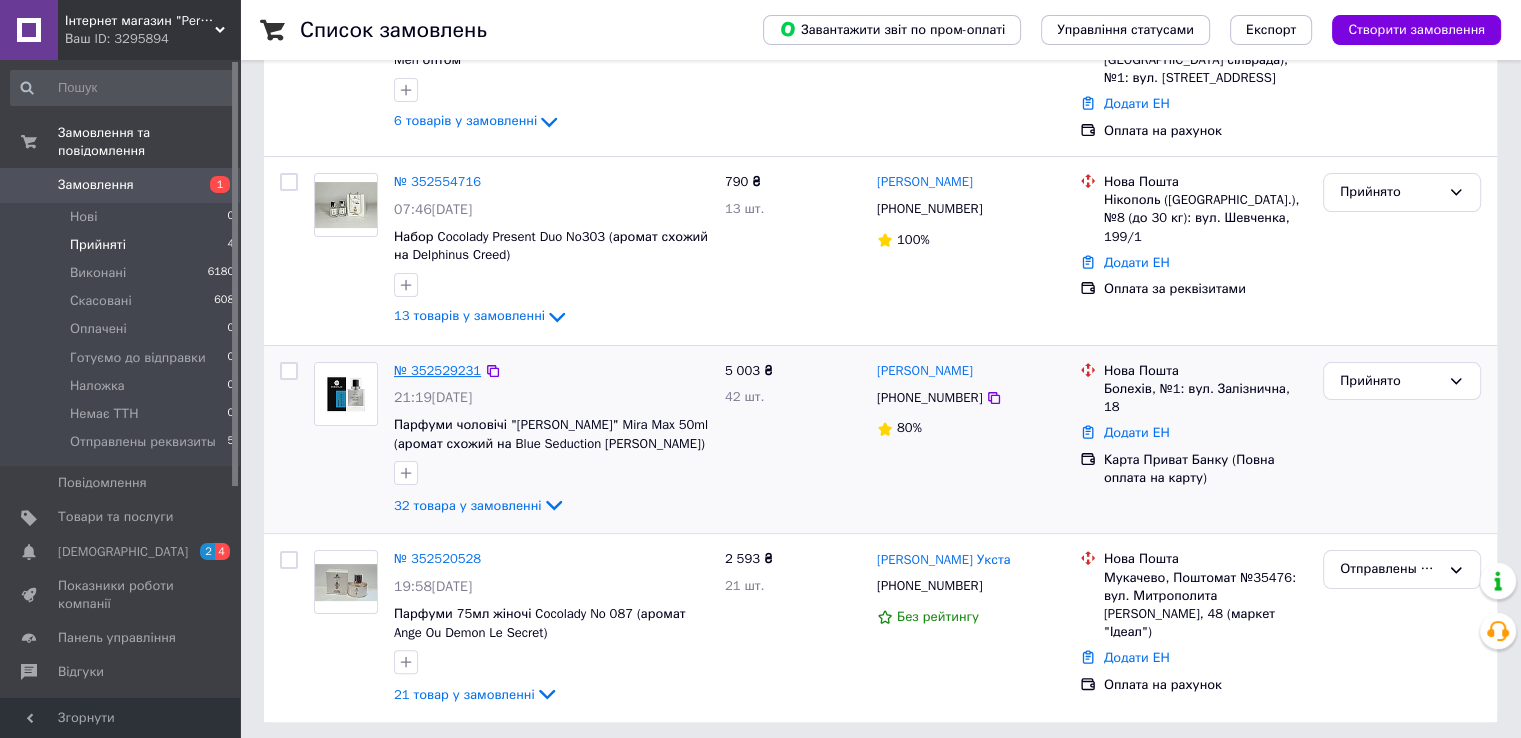 click on "№ 352529231" at bounding box center [437, 370] 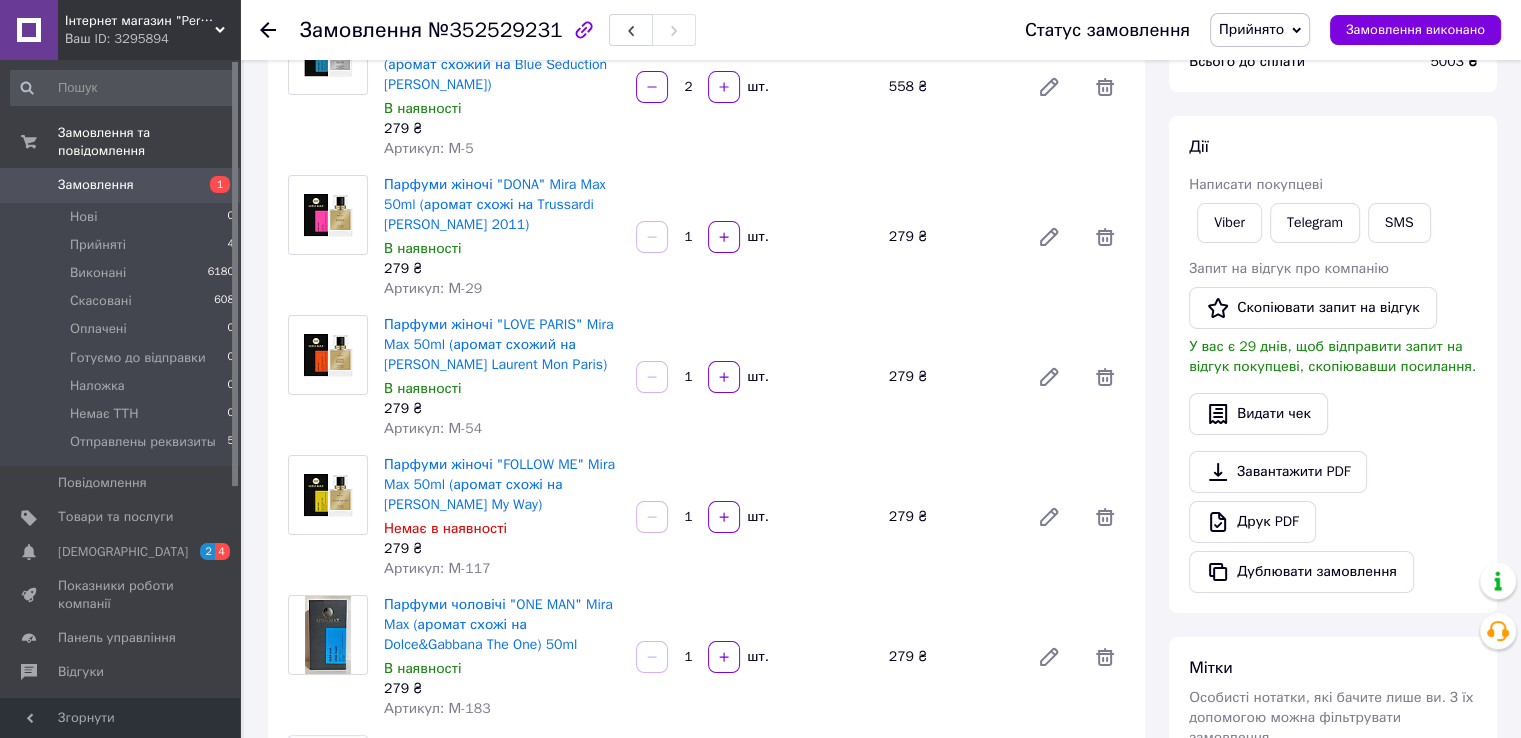 scroll, scrollTop: 125, scrollLeft: 0, axis: vertical 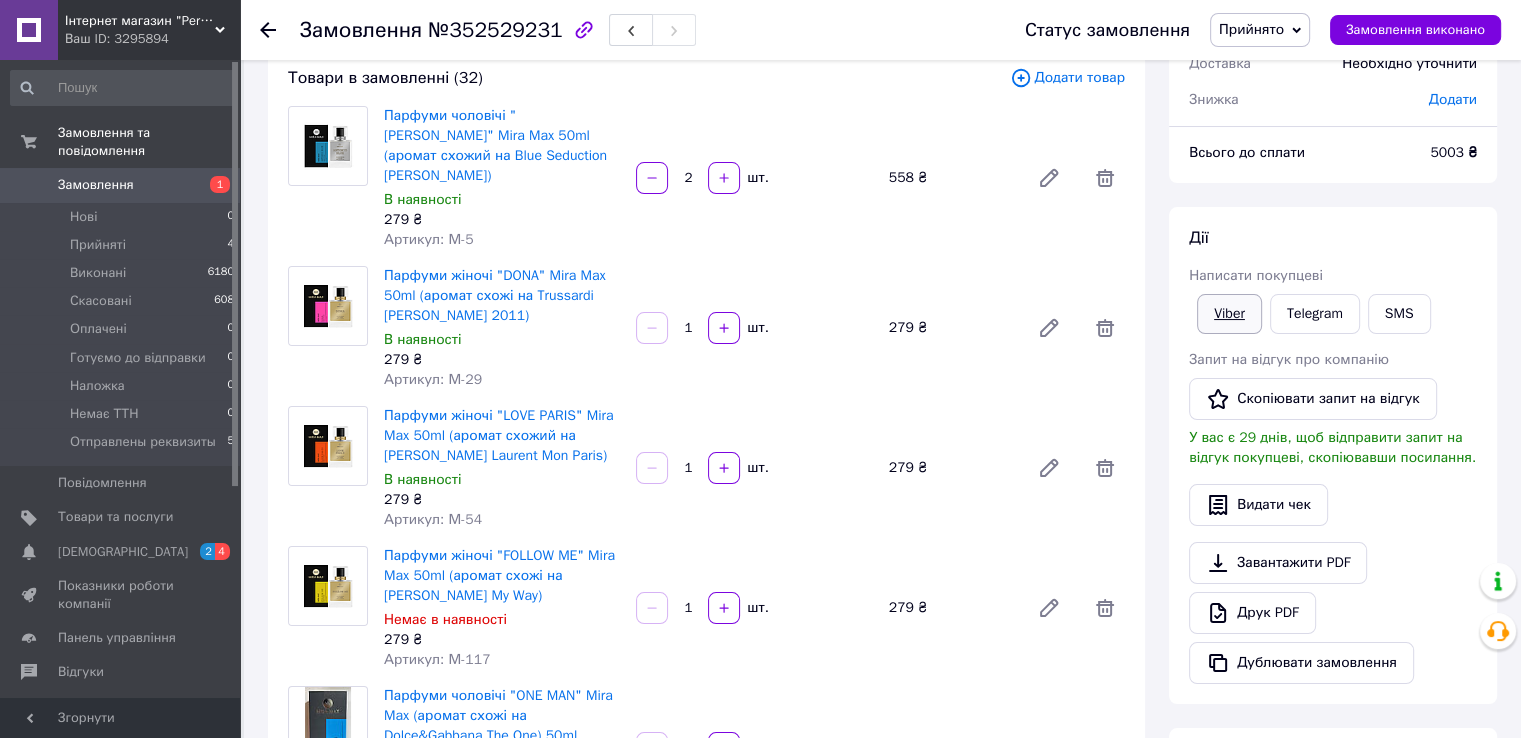 click on "Viber" at bounding box center (1229, 314) 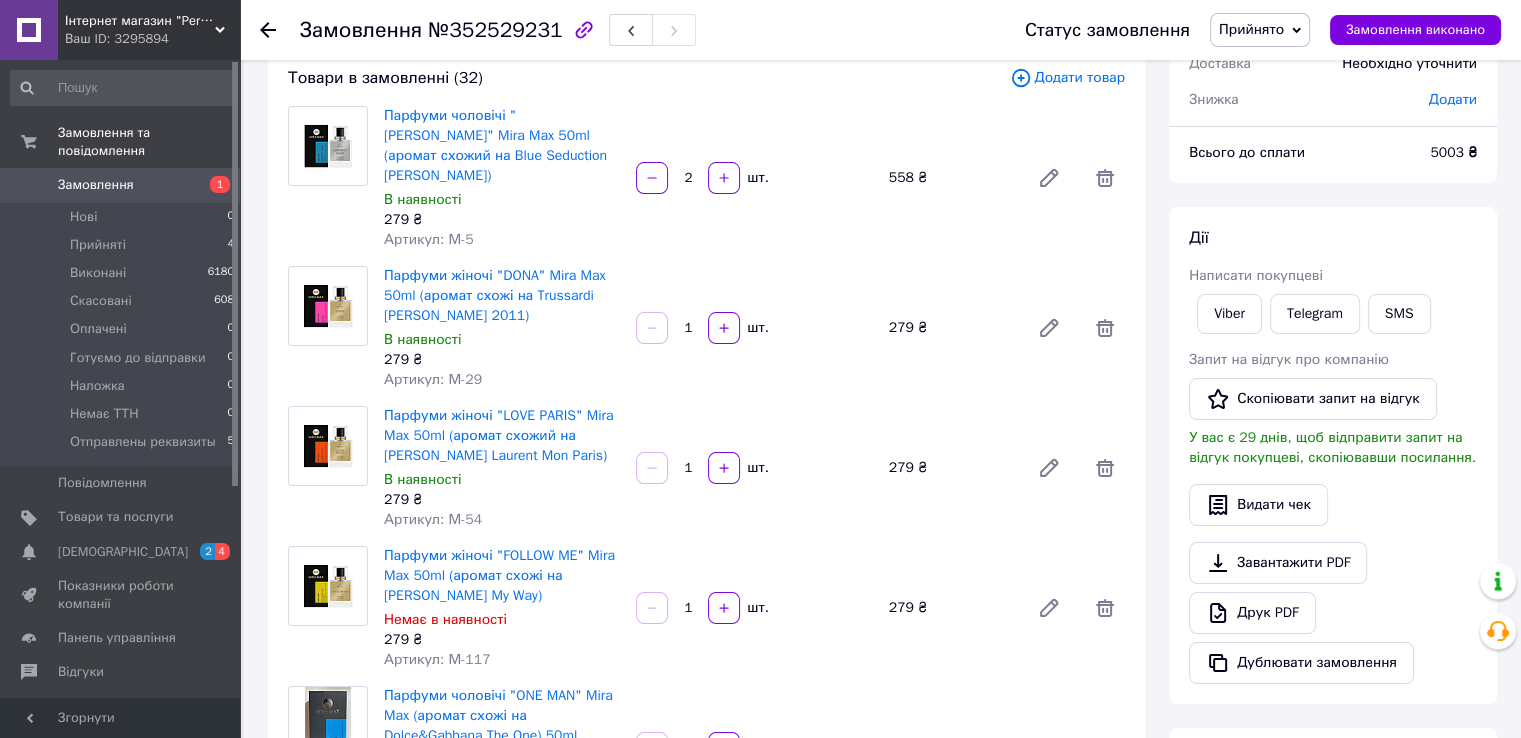 click on "[PERSON_NAME] покупцеві Viber Telegram SMS Запит на відгук про компанію   Скопіювати запит на відгук У вас є 29 днів, щоб відправити запит на відгук покупцеві, скопіювавши посилання.   Видати чек   Завантажити PDF   Друк PDF   Дублювати замовлення" at bounding box center (1333, 455) 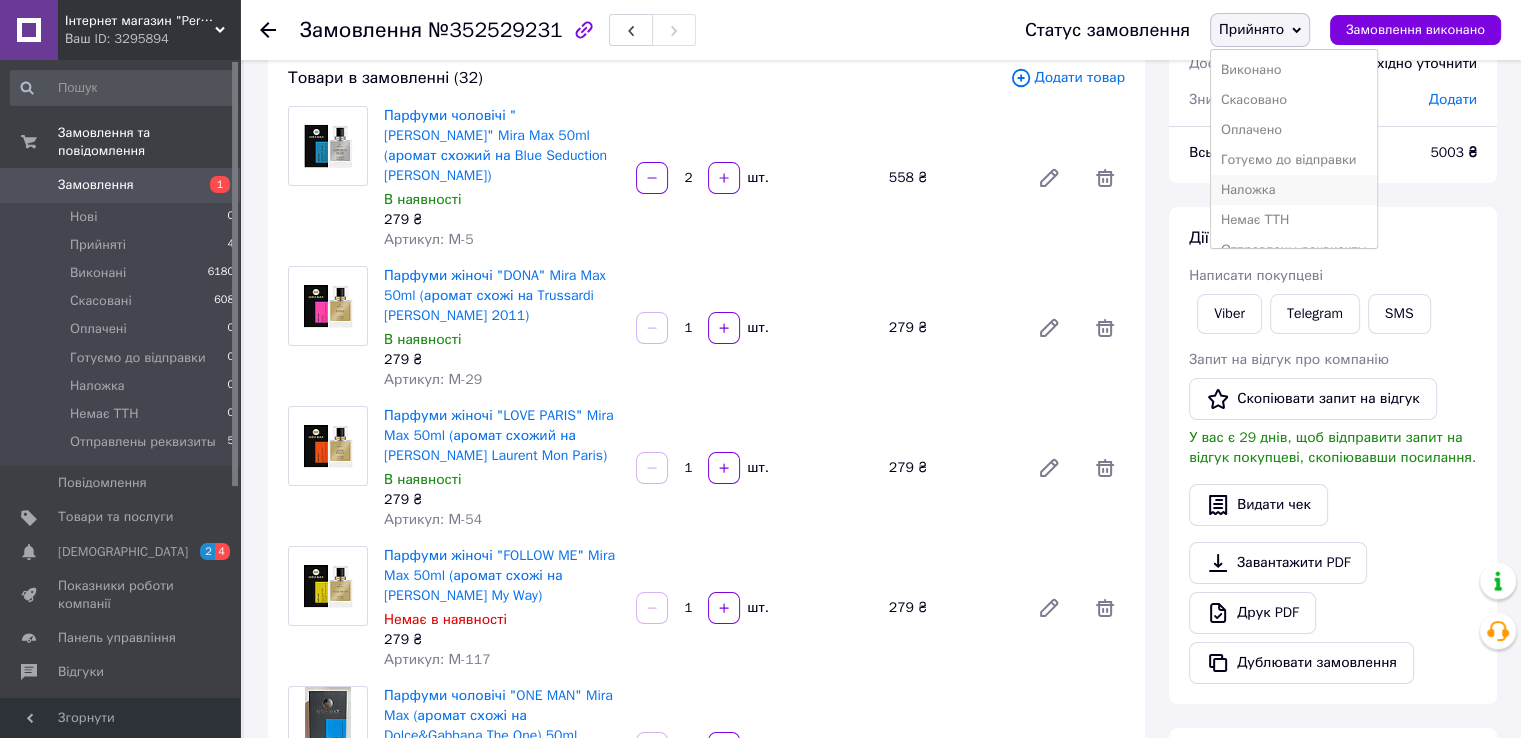 scroll, scrollTop: 21, scrollLeft: 0, axis: vertical 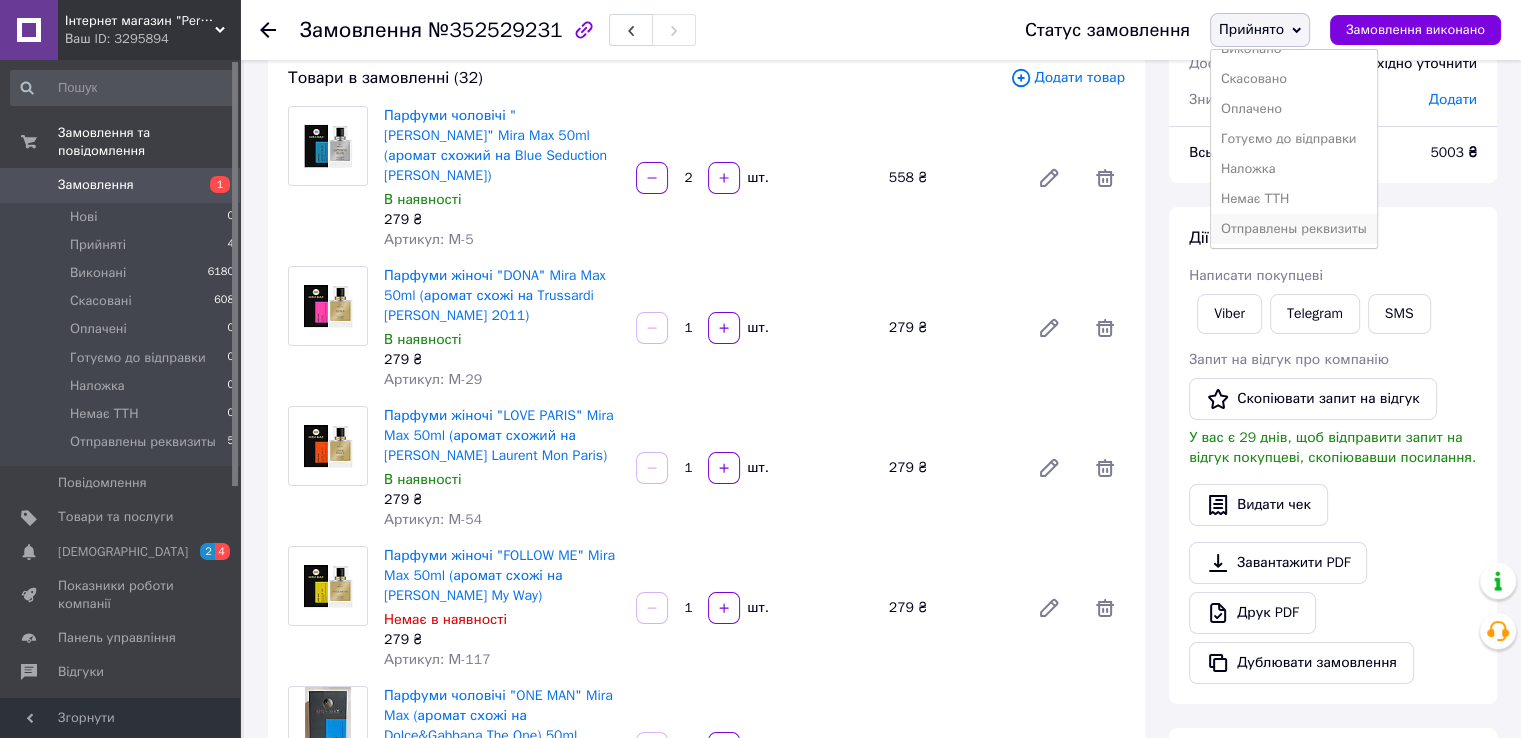 click on "Отправлены реквизиты" at bounding box center [1294, 229] 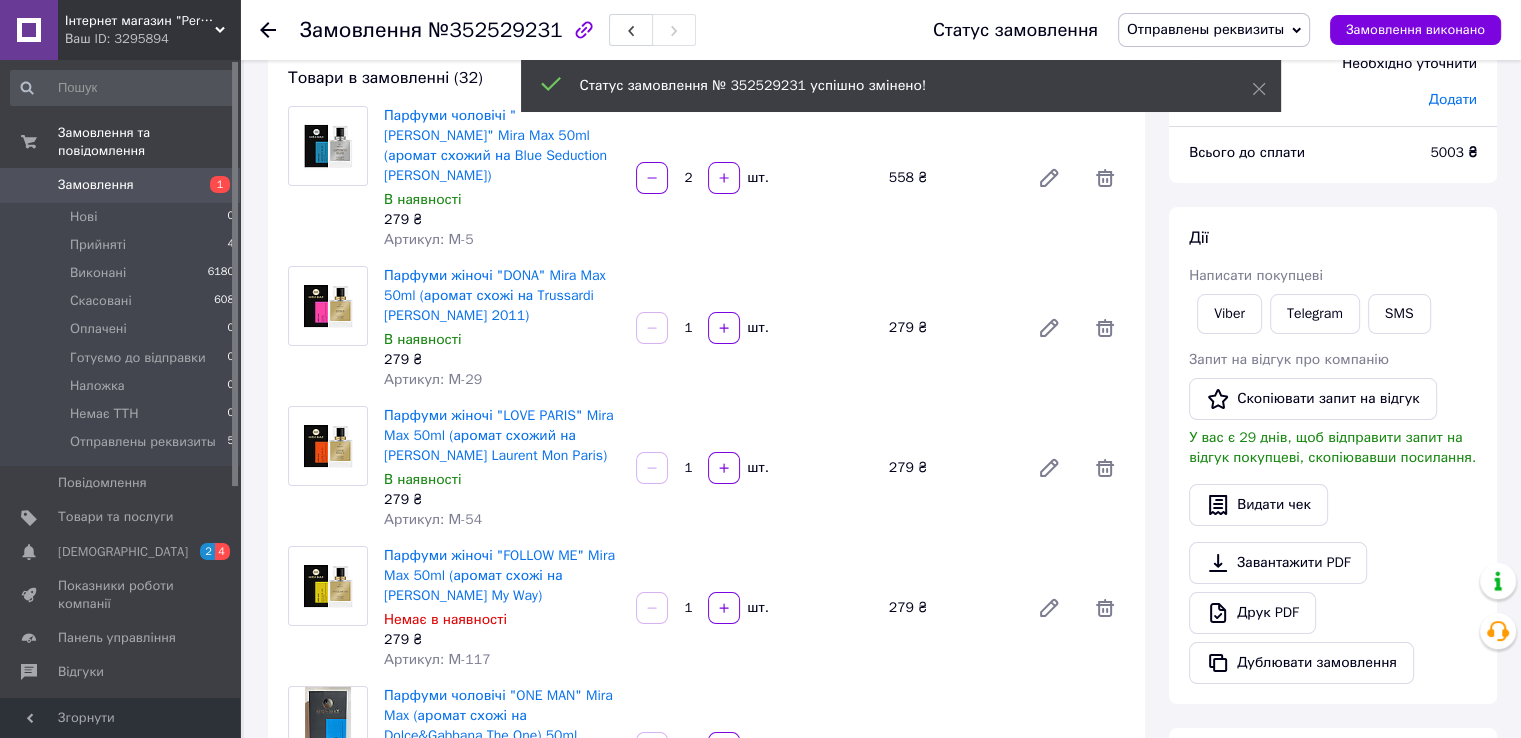 click 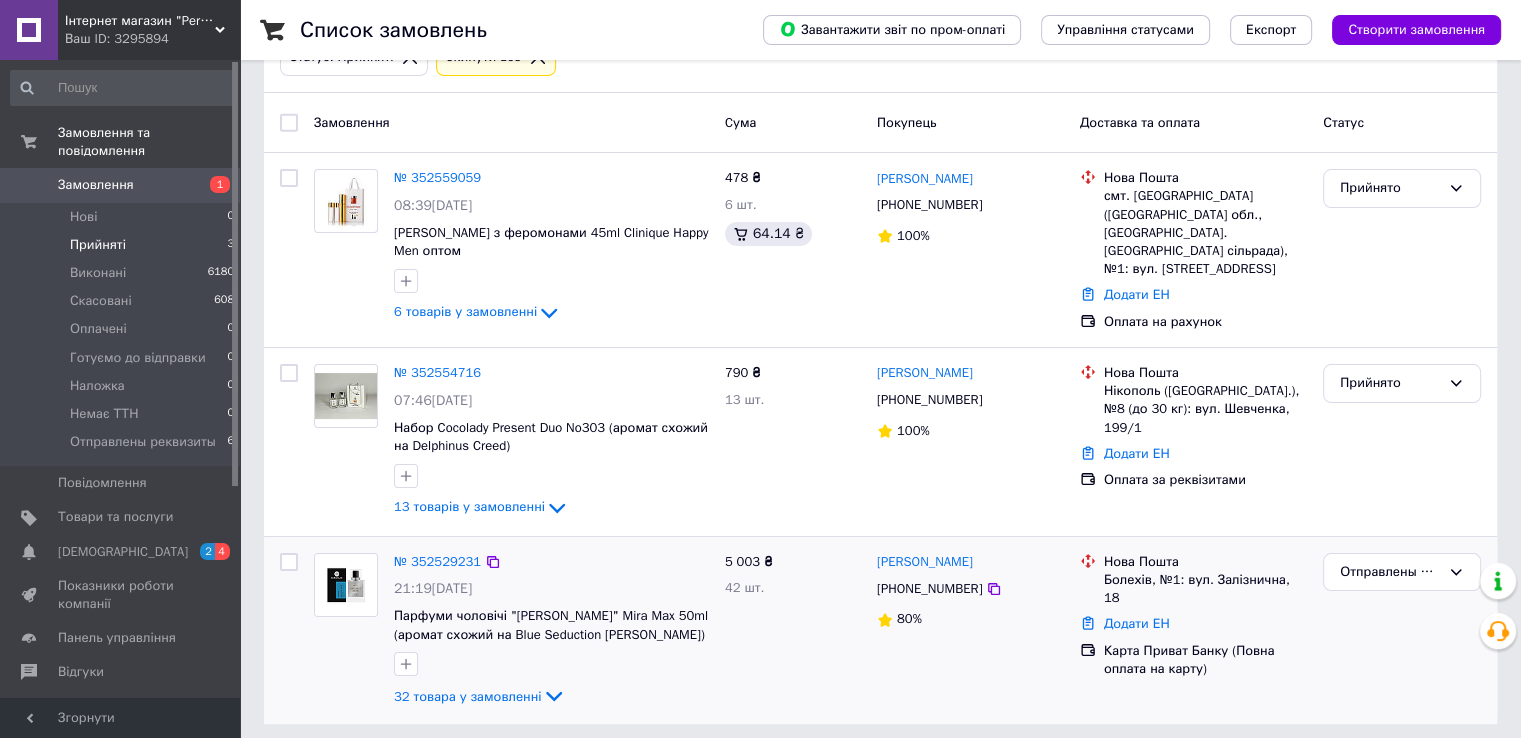 scroll, scrollTop: 136, scrollLeft: 0, axis: vertical 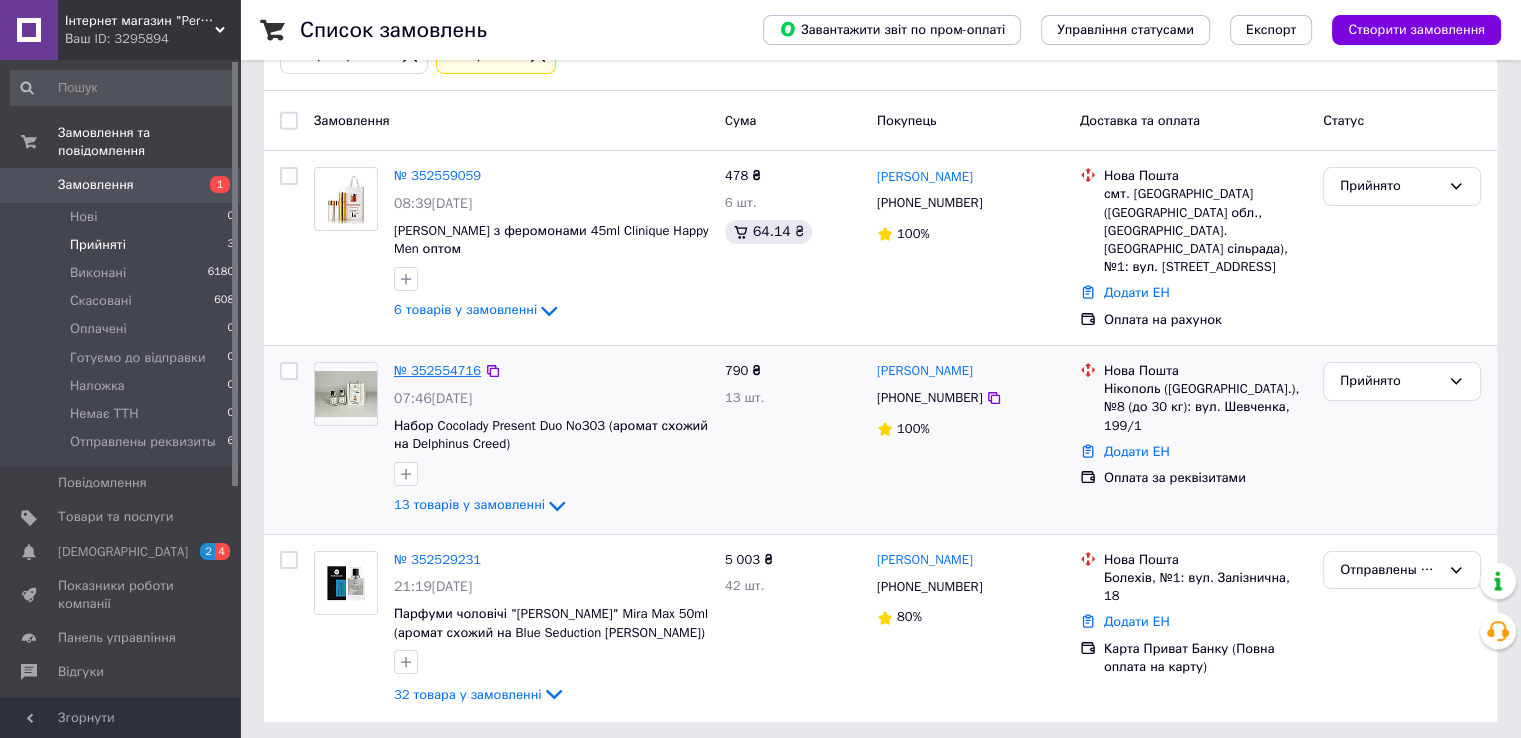click on "№ 352554716" at bounding box center (437, 370) 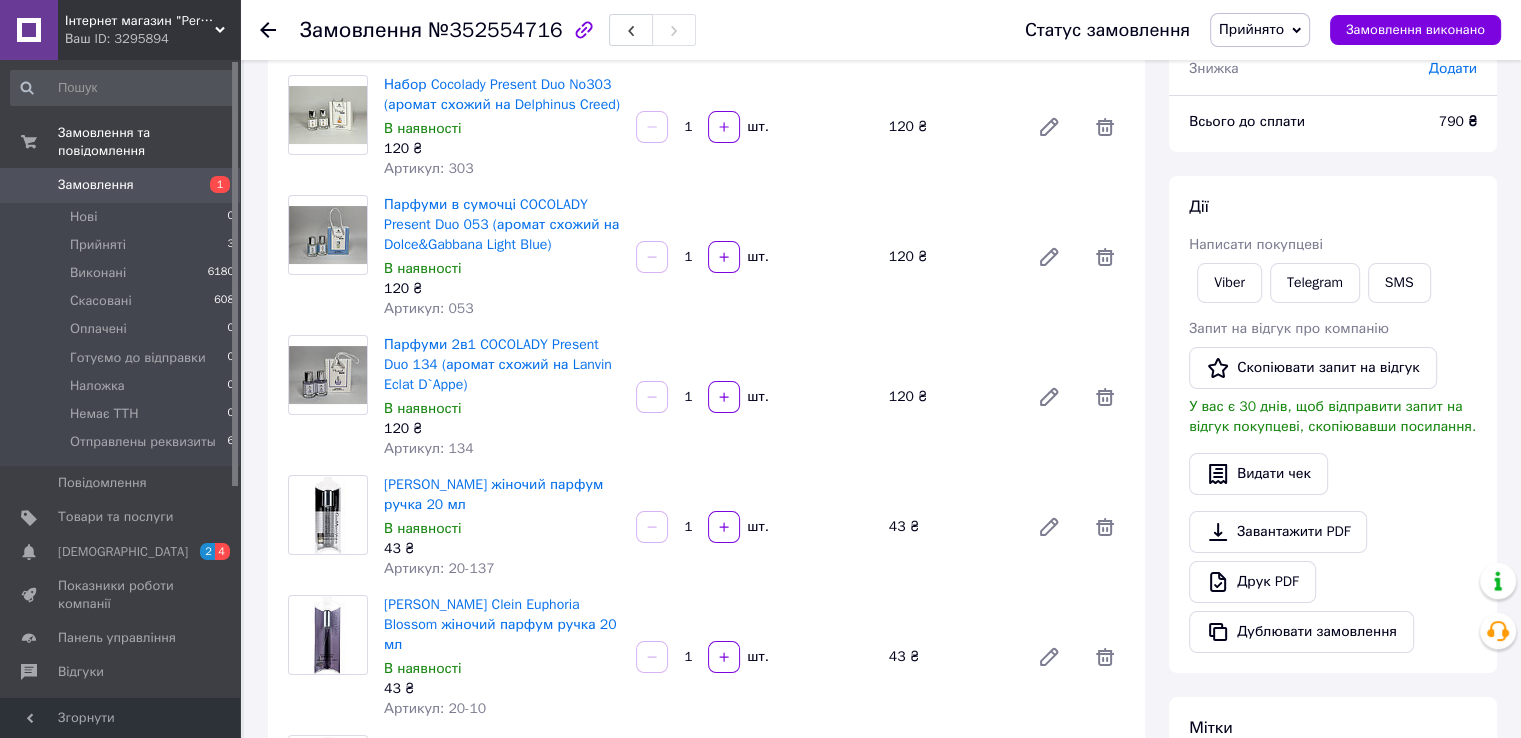 scroll, scrollTop: 100, scrollLeft: 0, axis: vertical 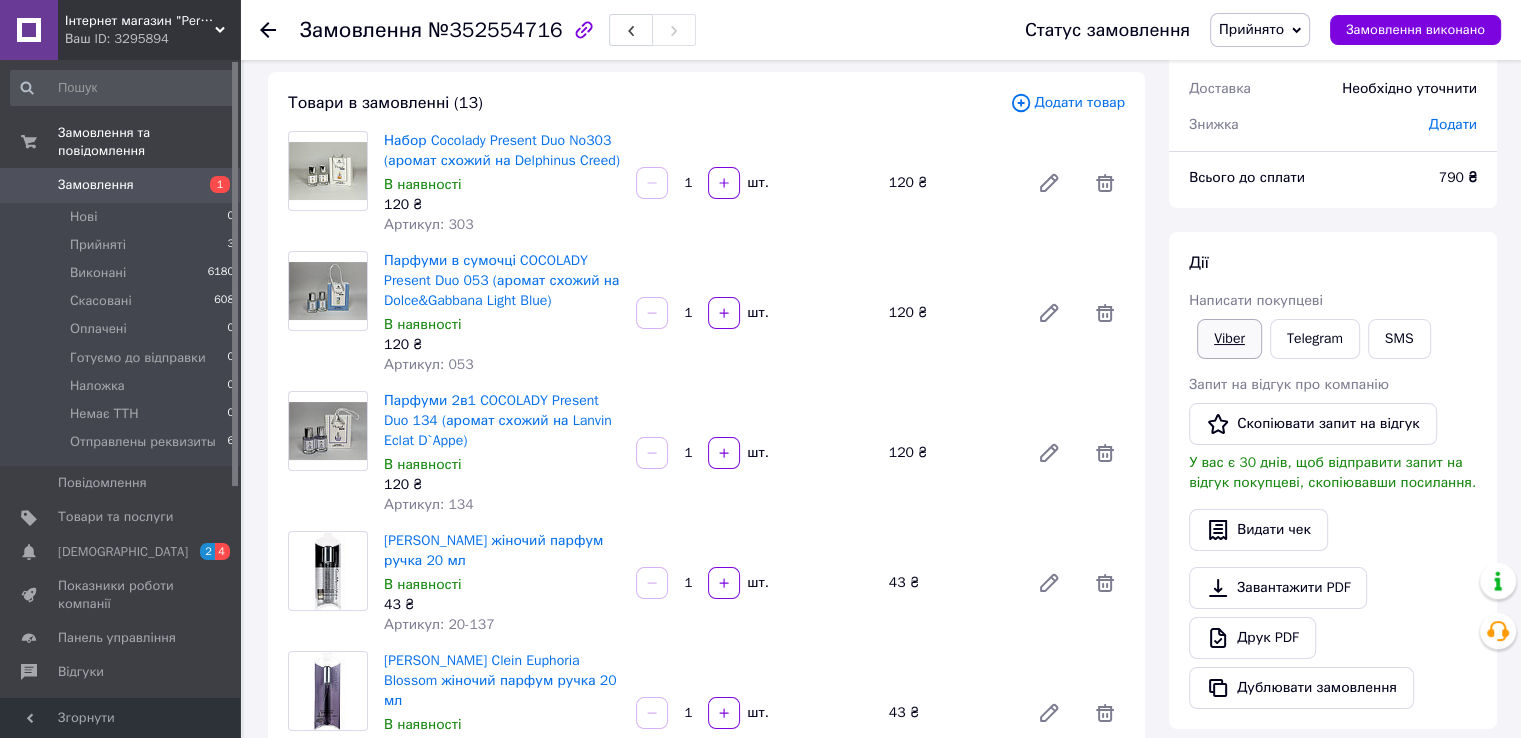 click on "Viber" at bounding box center [1229, 339] 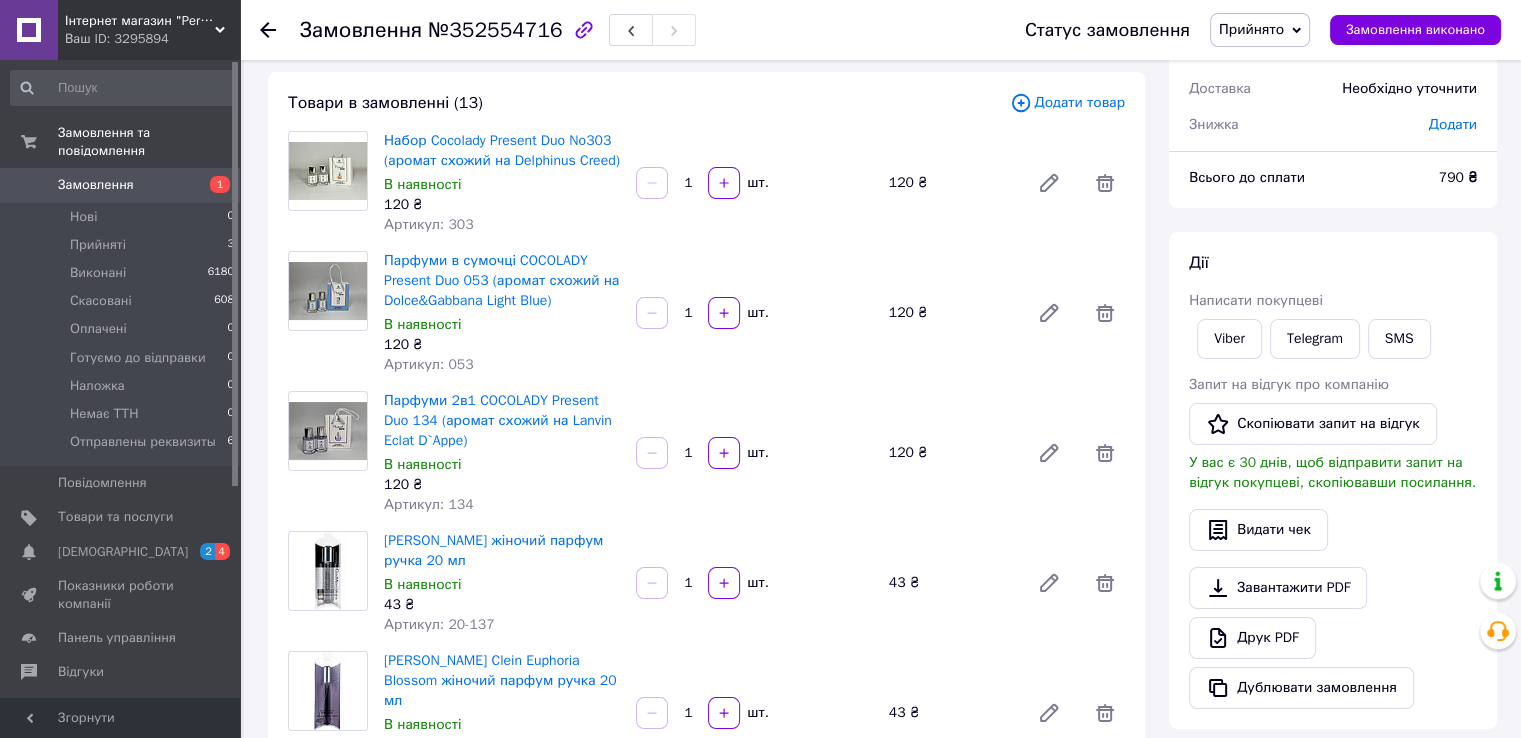 click on "[PERSON_NAME] покупцеві Viber Telegram SMS Запит на відгук про компанію   Скопіювати запит на відгук У вас є 30 днів, щоб відправити запит на відгук покупцеві, скопіювавши посилання.   Видати чек   Завантажити PDF   Друк PDF   Дублювати замовлення" at bounding box center [1333, 480] 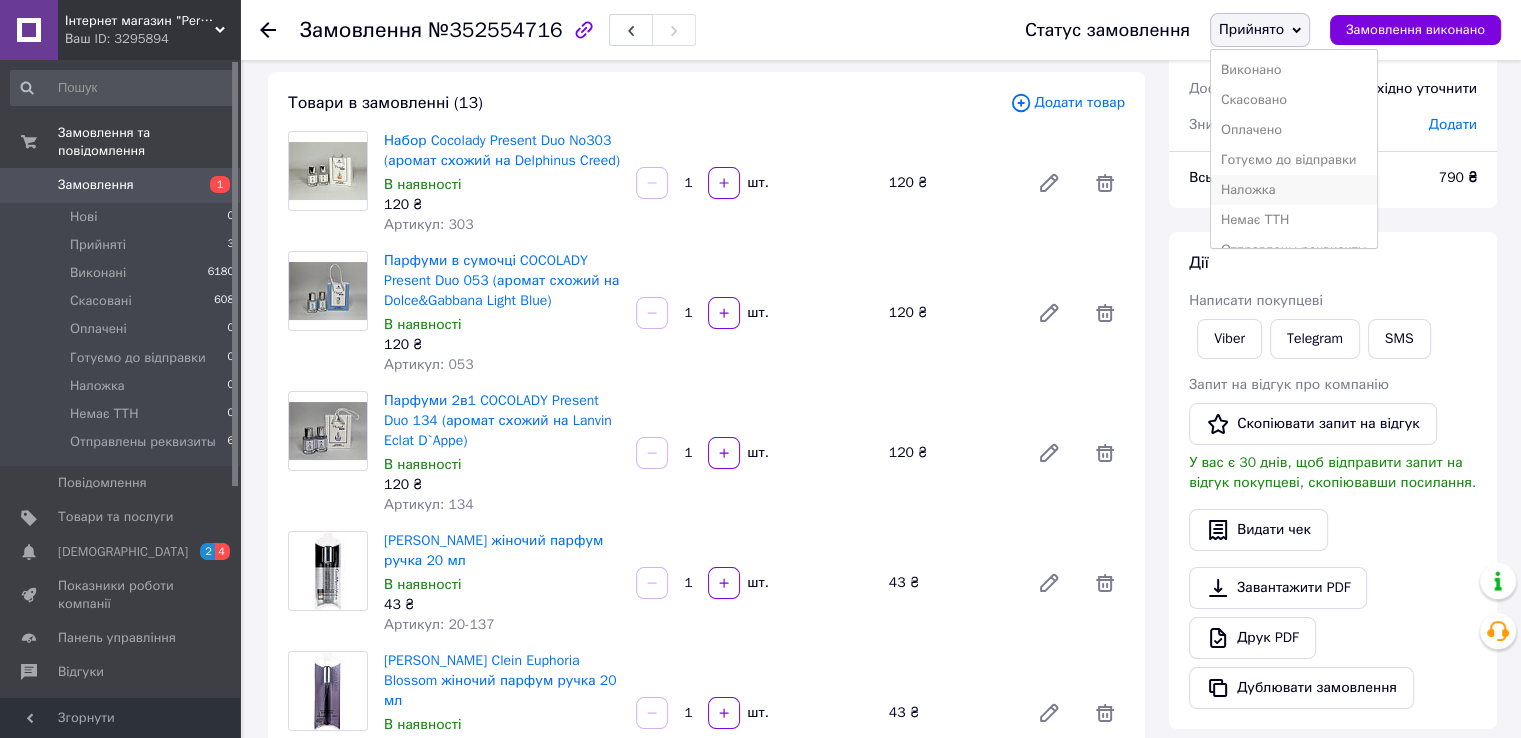 scroll, scrollTop: 0, scrollLeft: 0, axis: both 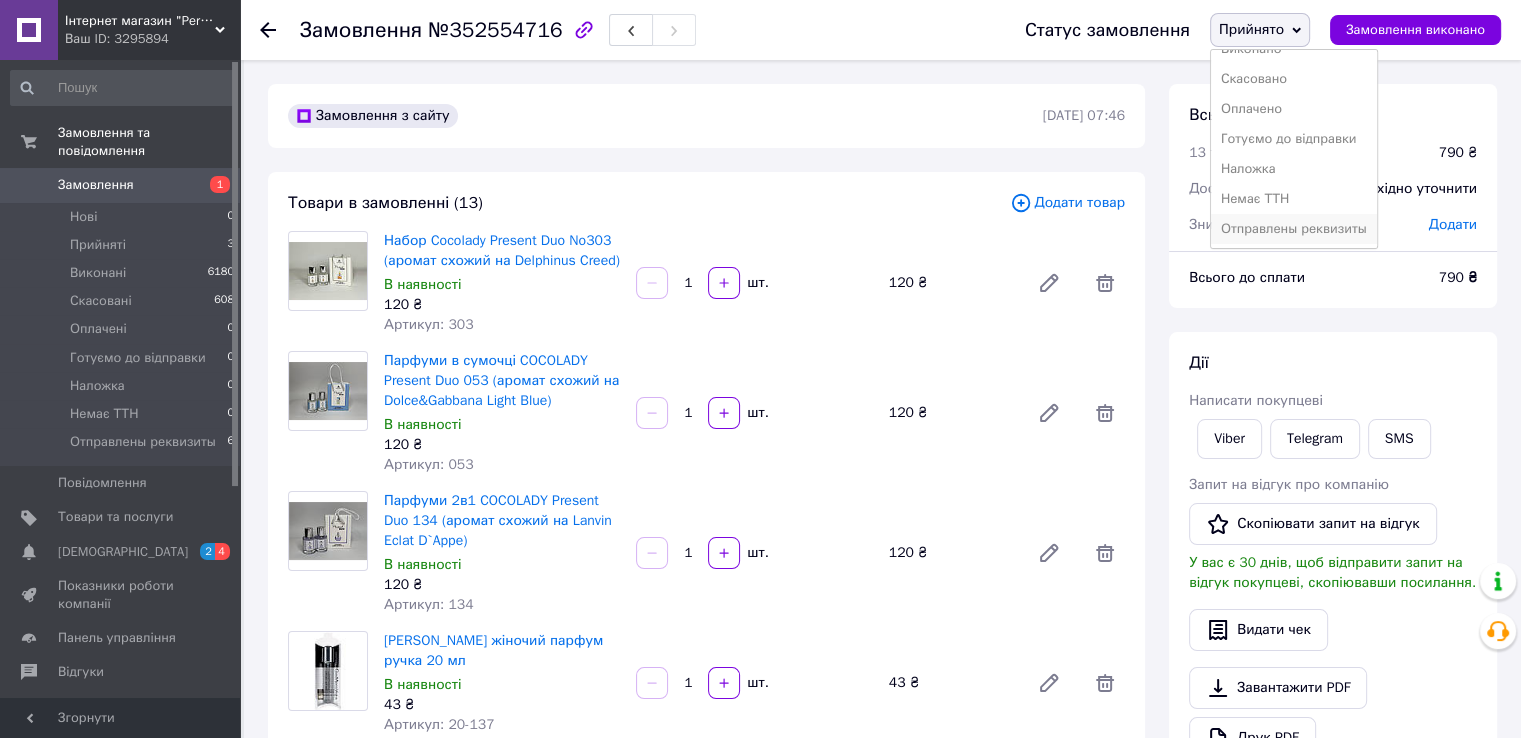 click on "Отправлены реквизиты" at bounding box center (1294, 229) 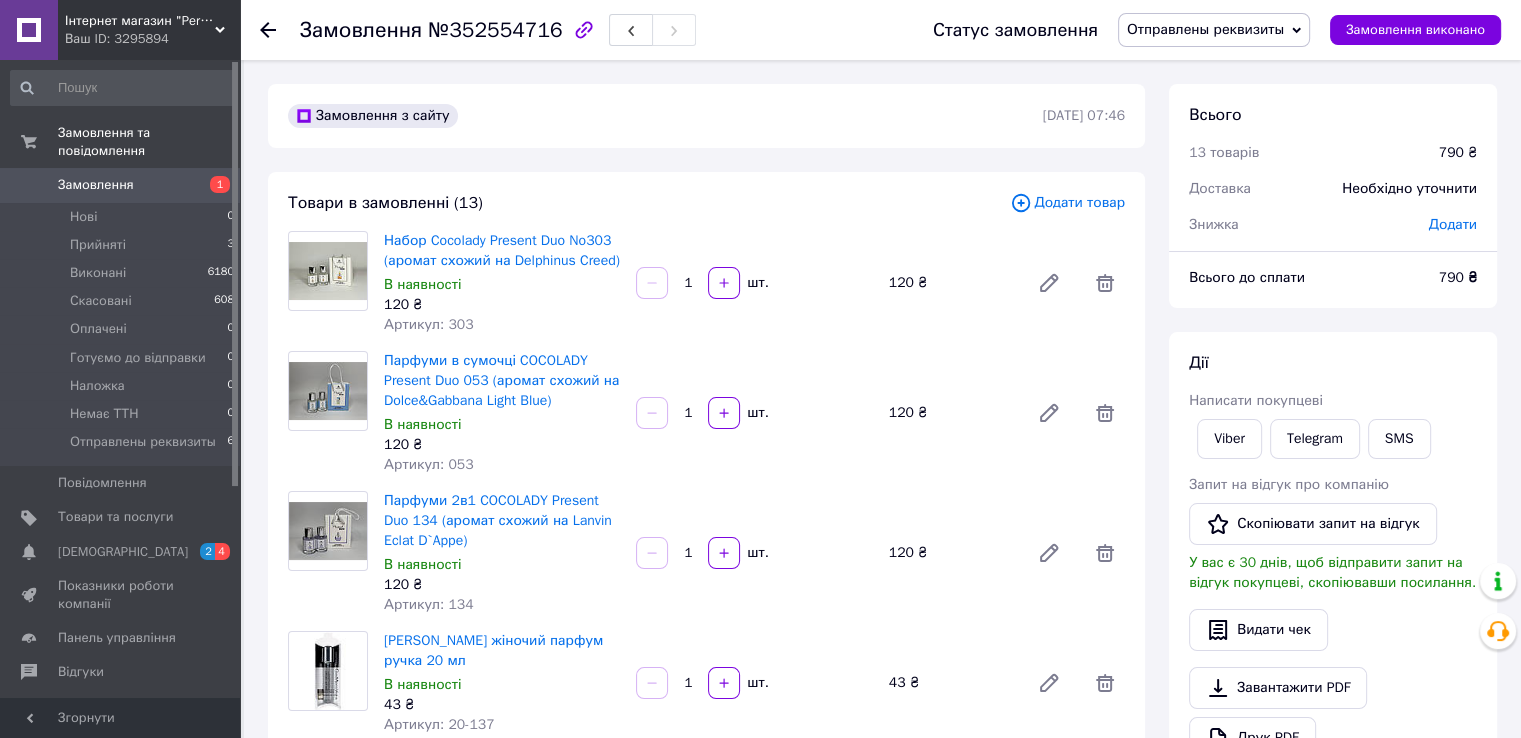 click 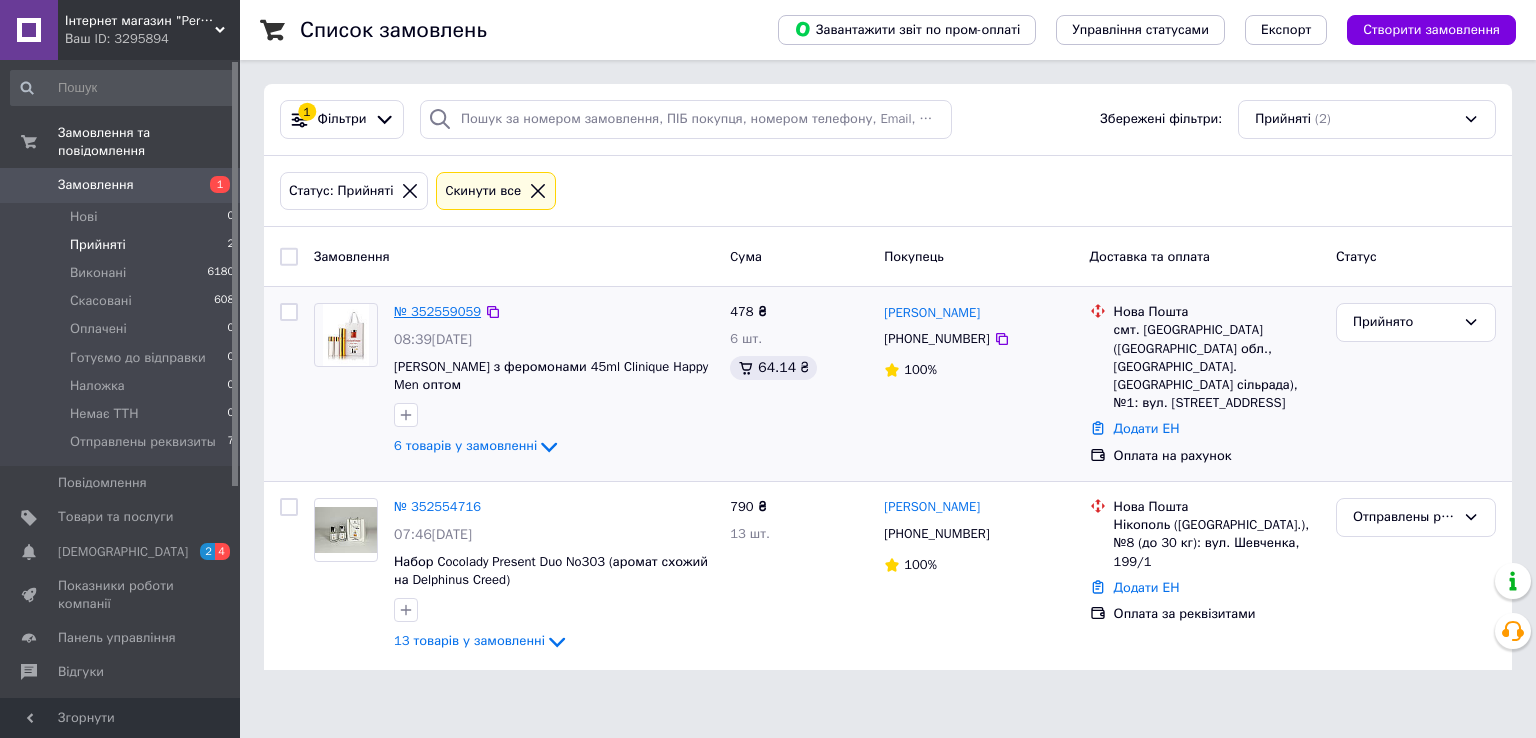 click on "№ 352559059" at bounding box center (437, 311) 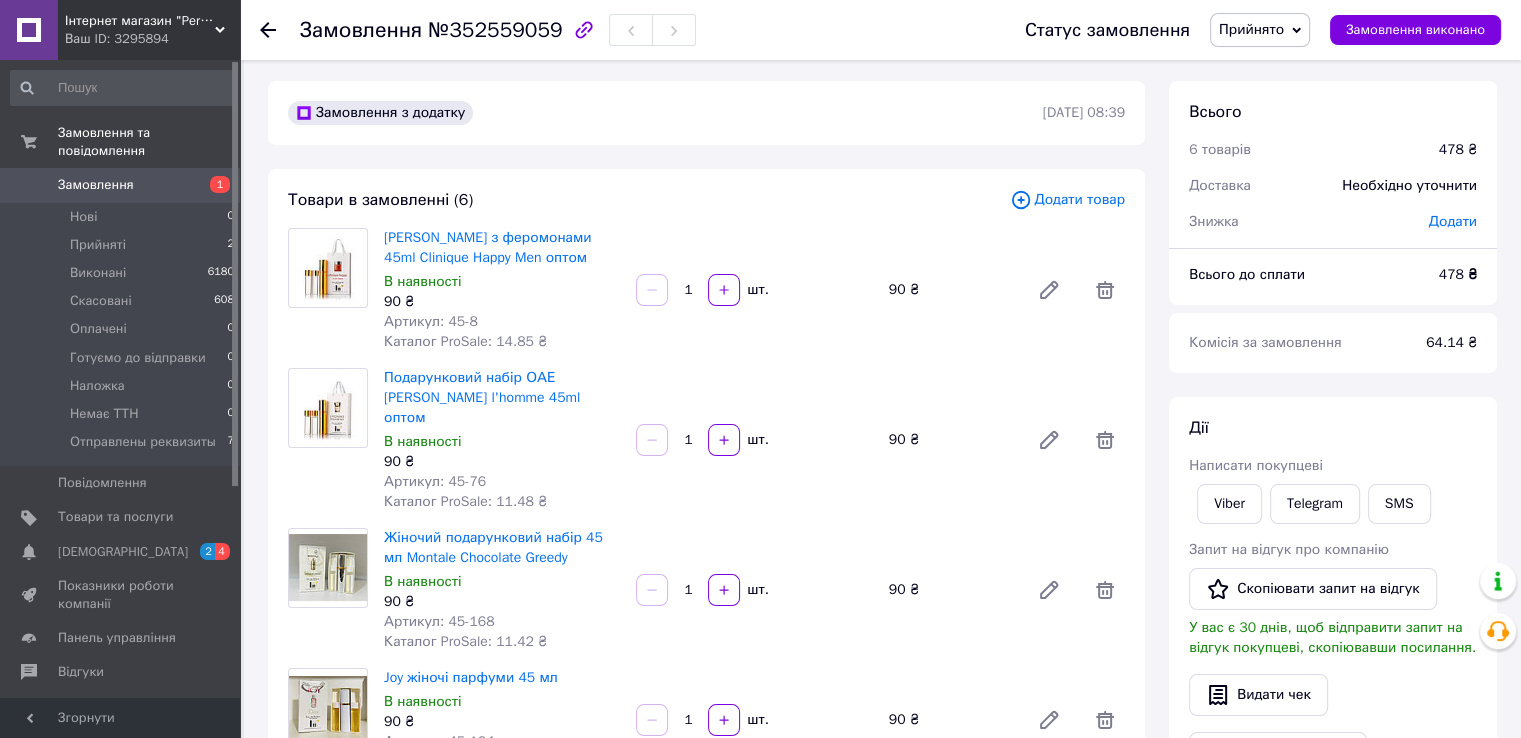 scroll, scrollTop: 0, scrollLeft: 0, axis: both 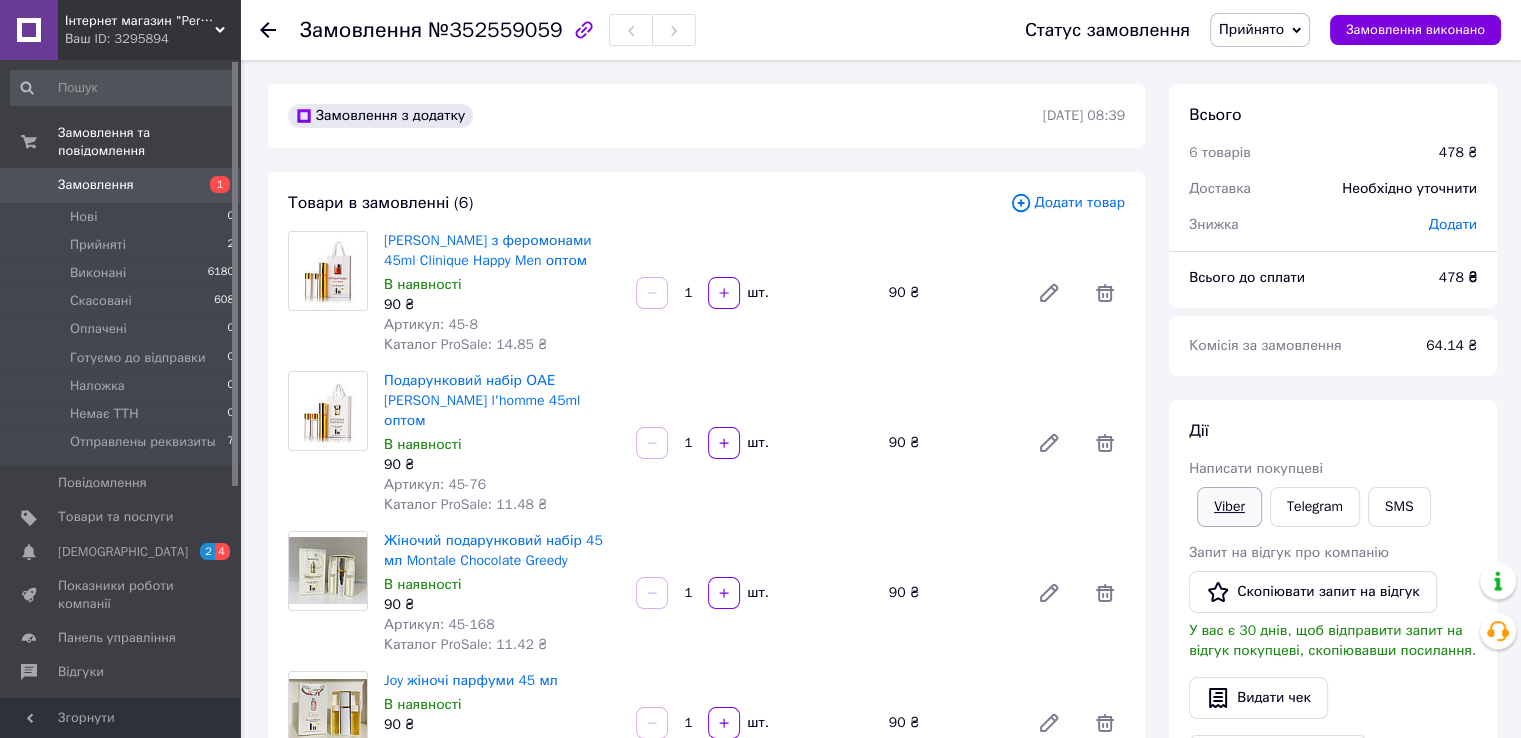 click on "Viber" at bounding box center [1229, 507] 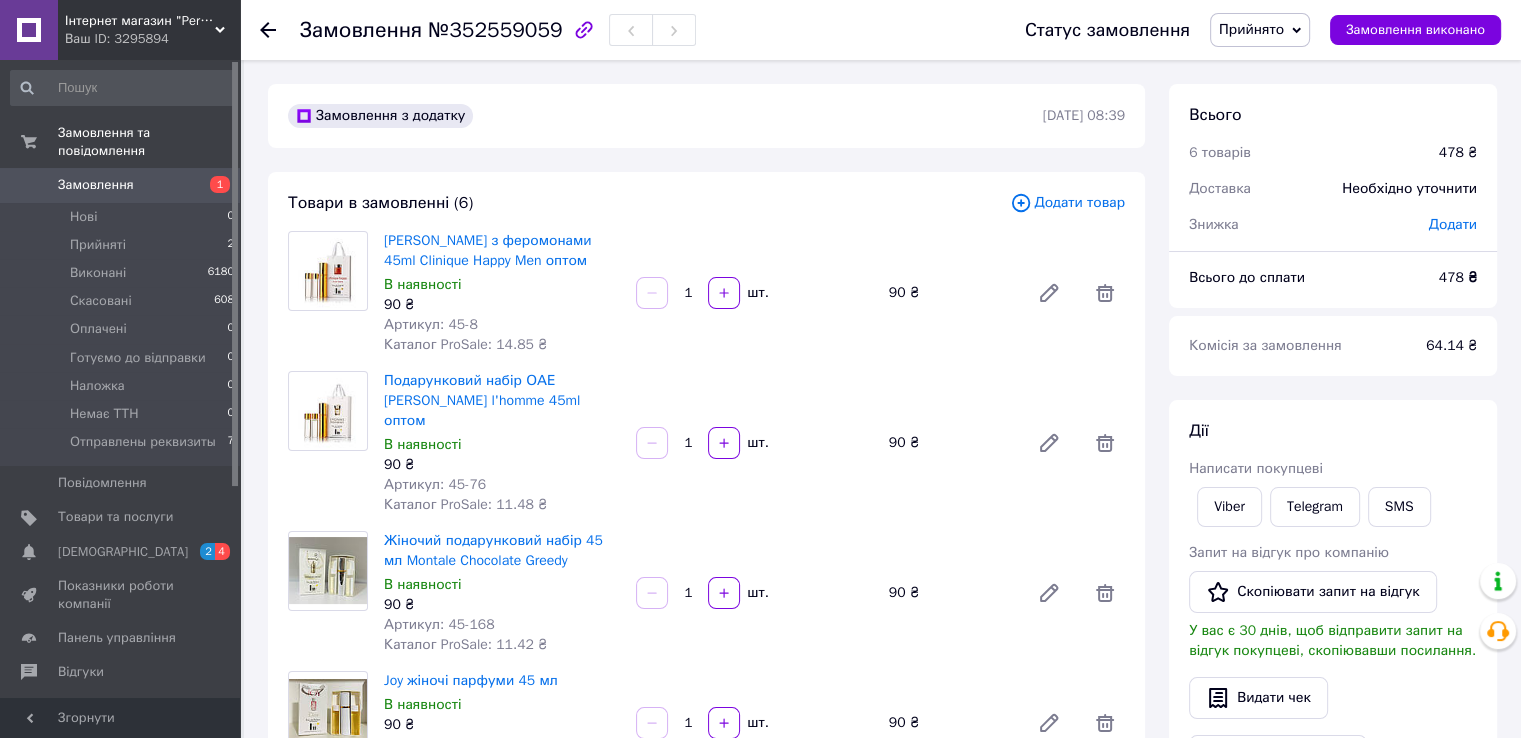 click on "[PERSON_NAME] покупцеві Viber Telegram SMS Запит на відгук про компанію   Скопіювати запит на відгук У вас є 30 днів, щоб відправити запит на відгук покупцеві, скопіювавши посилання.   Видати чек   Завантажити PDF   Друк PDF   Дублювати замовлення" at bounding box center (1333, 648) 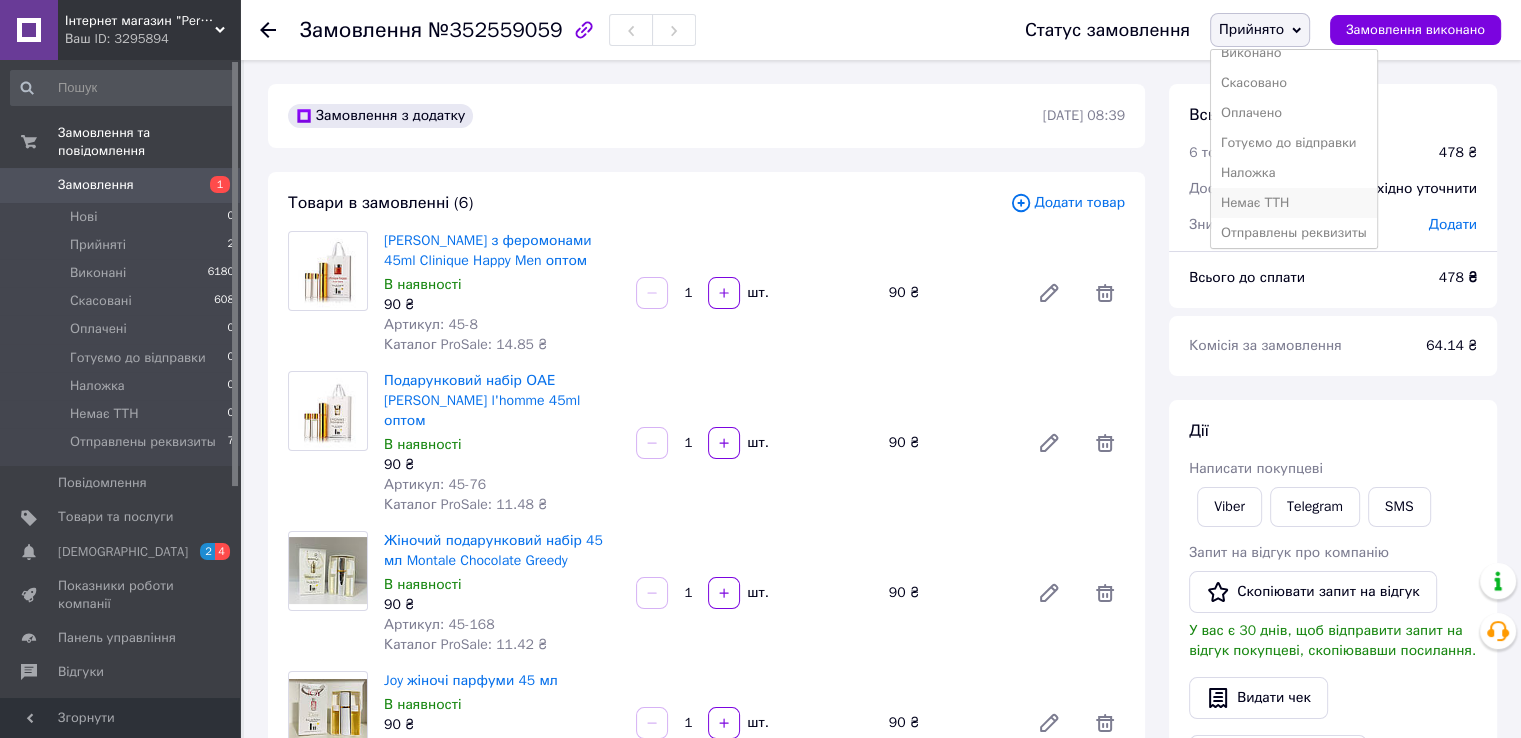 scroll, scrollTop: 21, scrollLeft: 0, axis: vertical 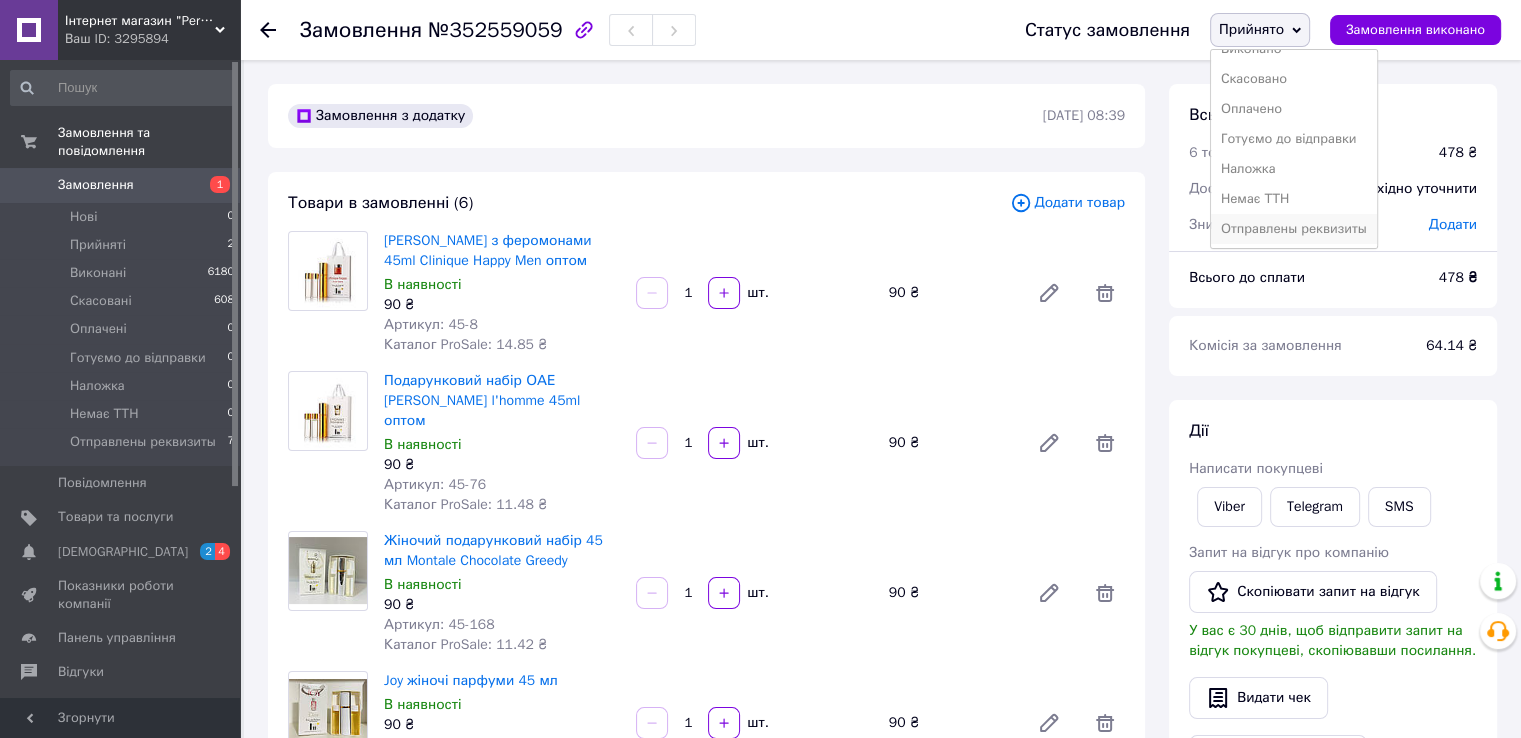 click on "Отправлены реквизиты" at bounding box center (1294, 229) 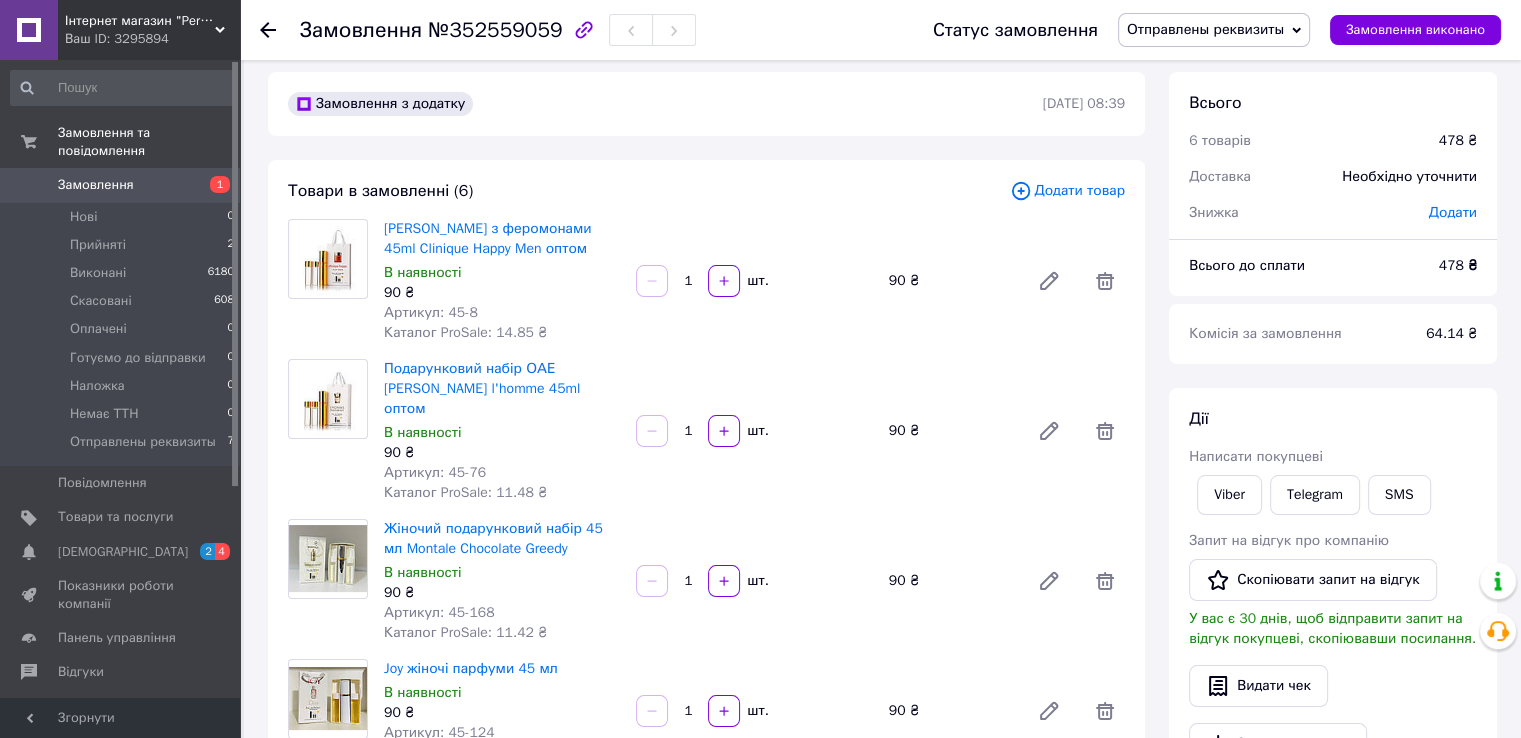 scroll, scrollTop: 0, scrollLeft: 0, axis: both 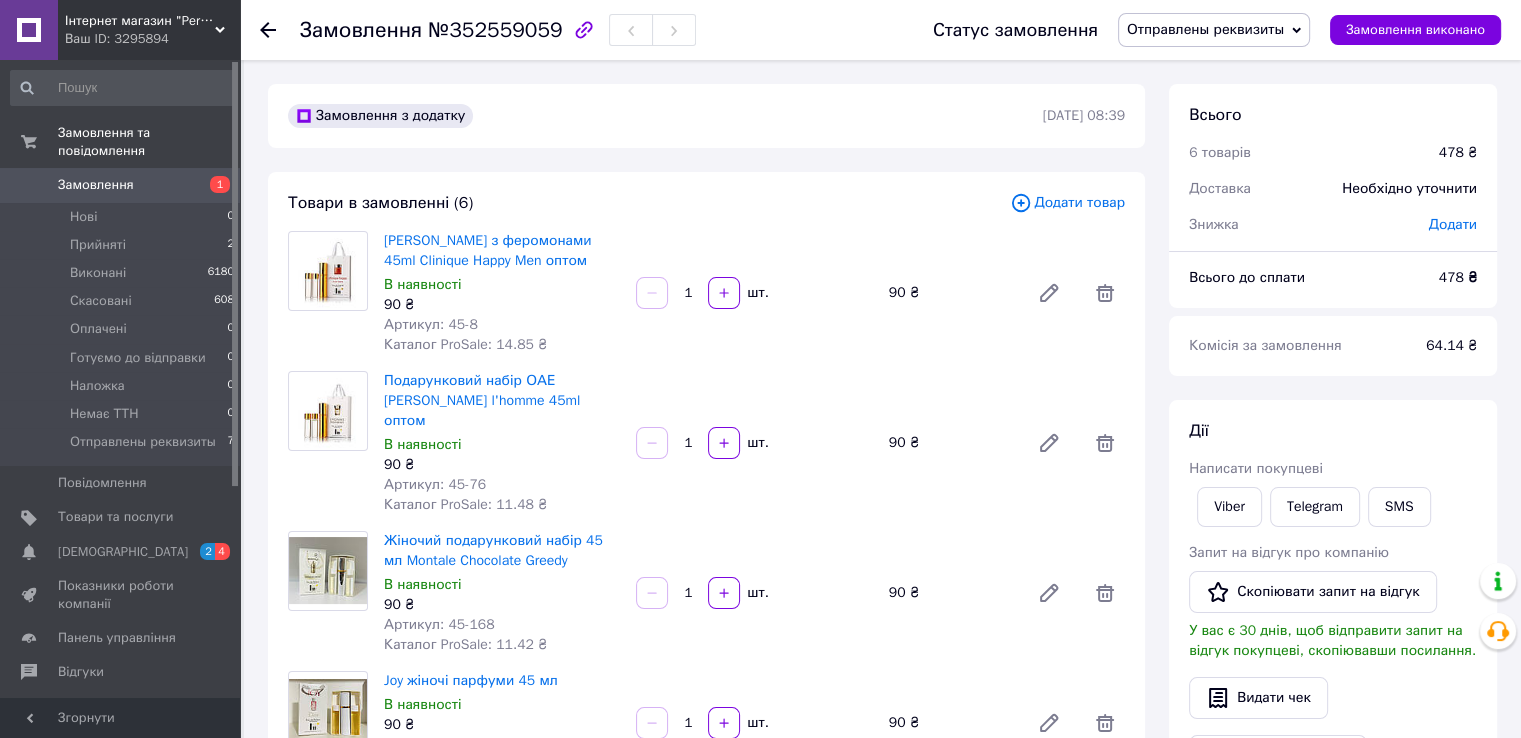 click 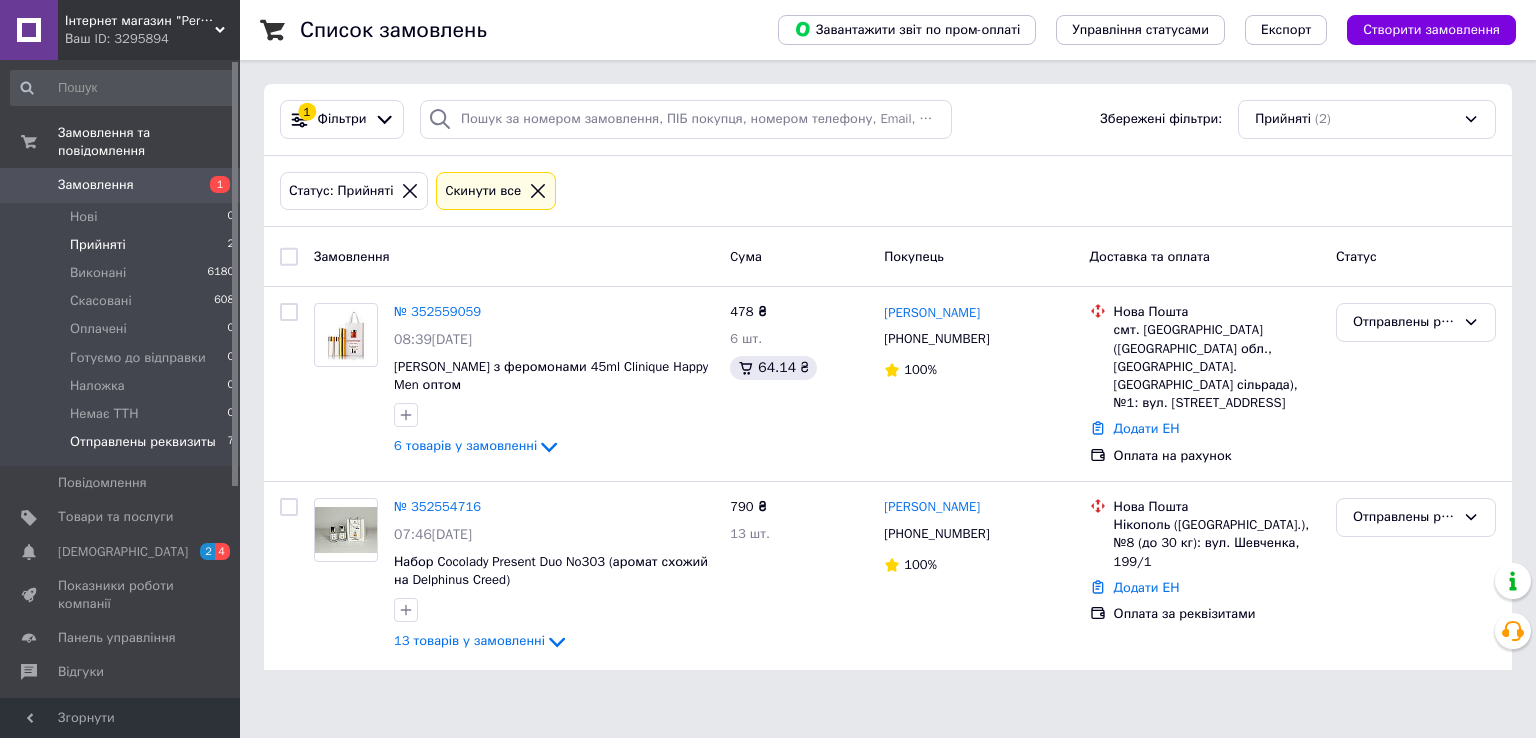 click on "Отправлены реквизиты" at bounding box center [143, 442] 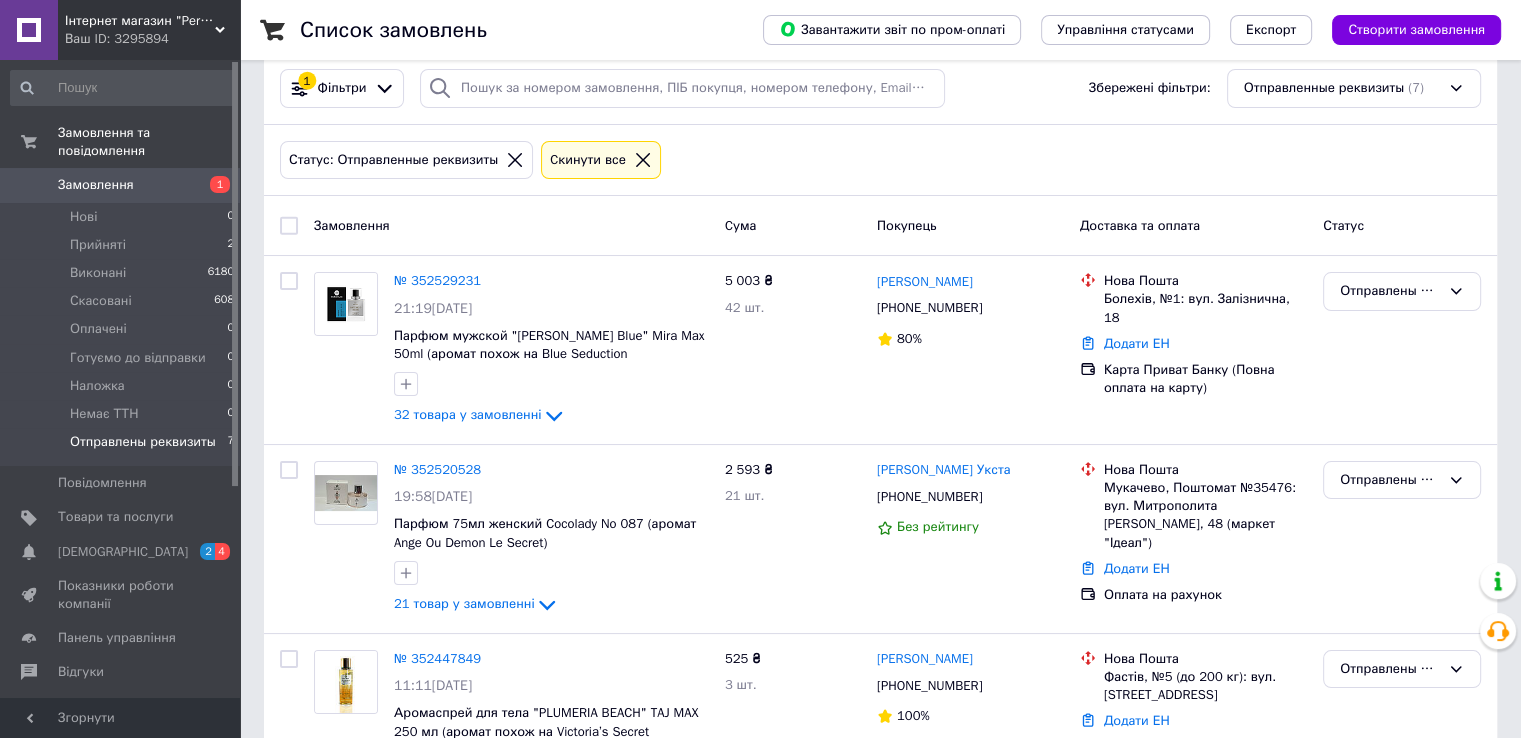 scroll, scrollTop: 0, scrollLeft: 0, axis: both 